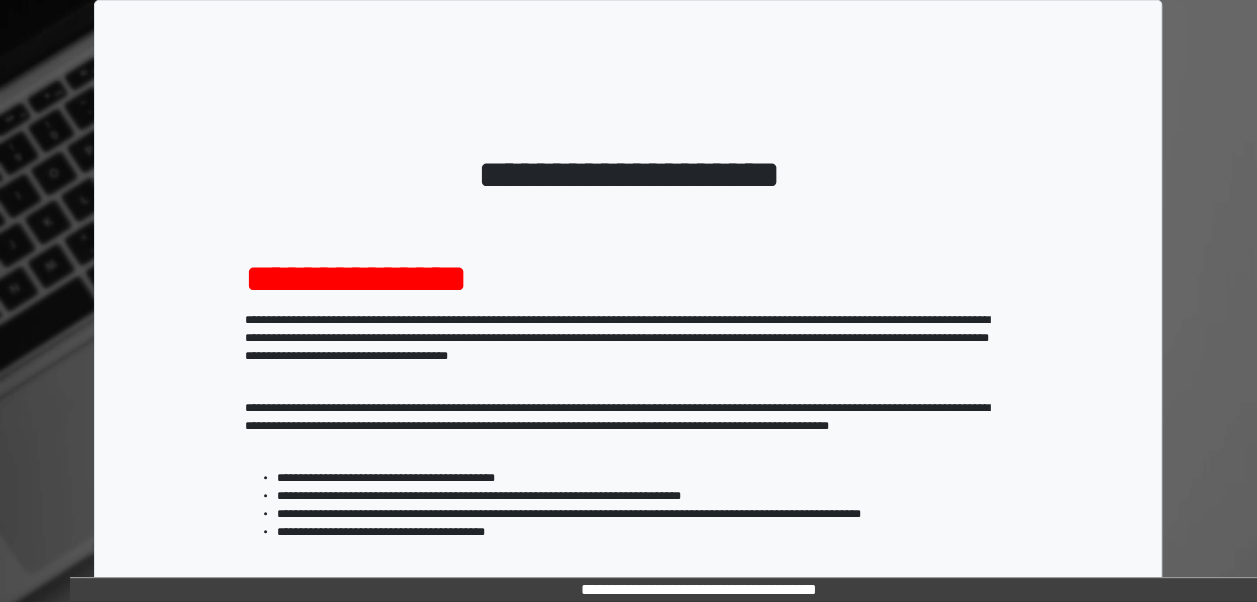 scroll, scrollTop: 324, scrollLeft: 0, axis: vertical 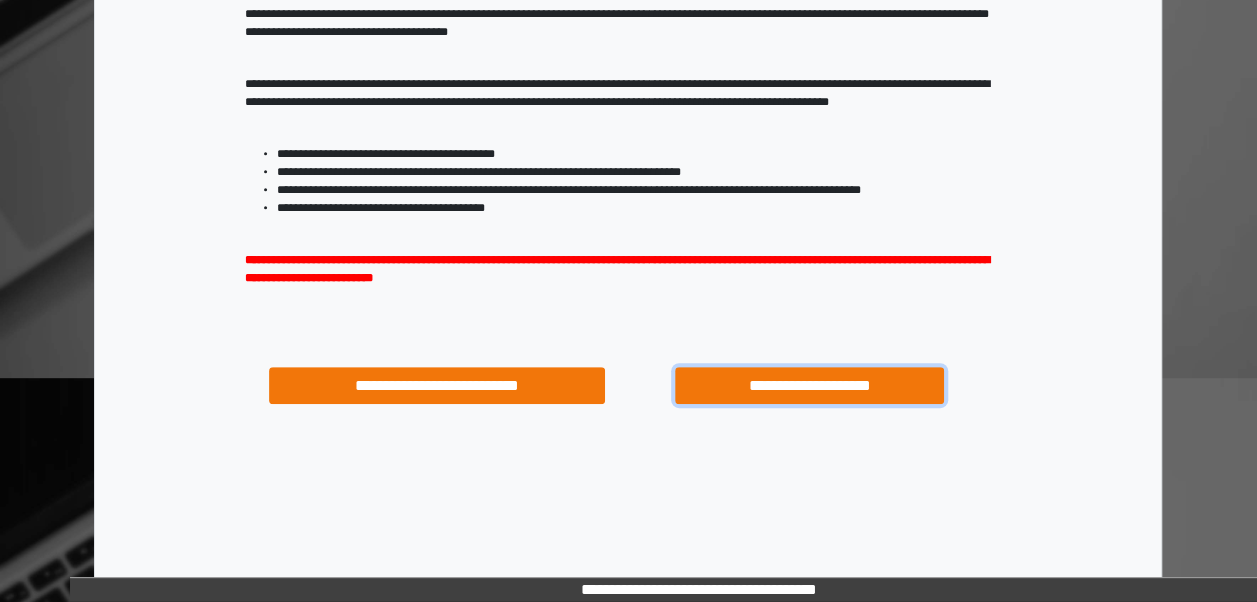 click on "**********" at bounding box center [809, 385] 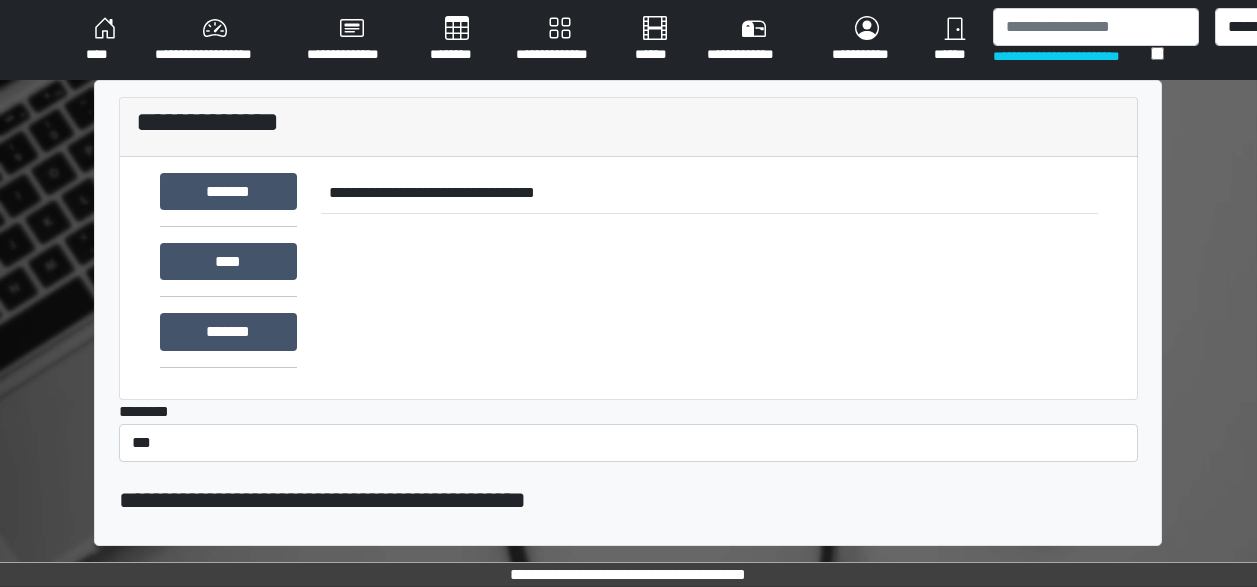 scroll, scrollTop: 0, scrollLeft: 0, axis: both 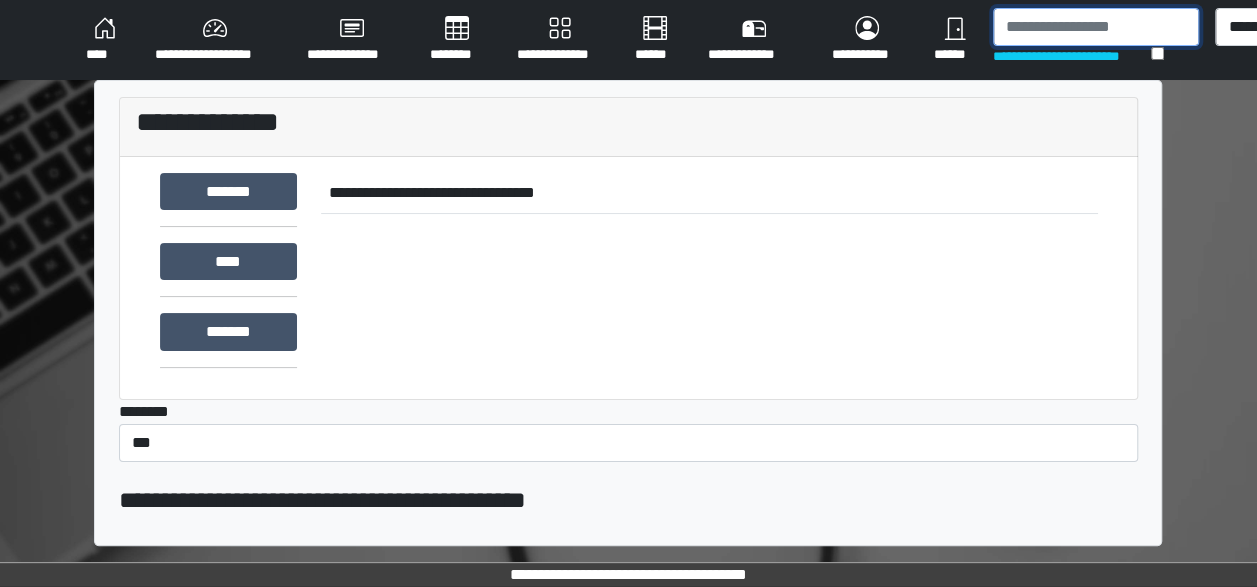 click at bounding box center [1096, 27] 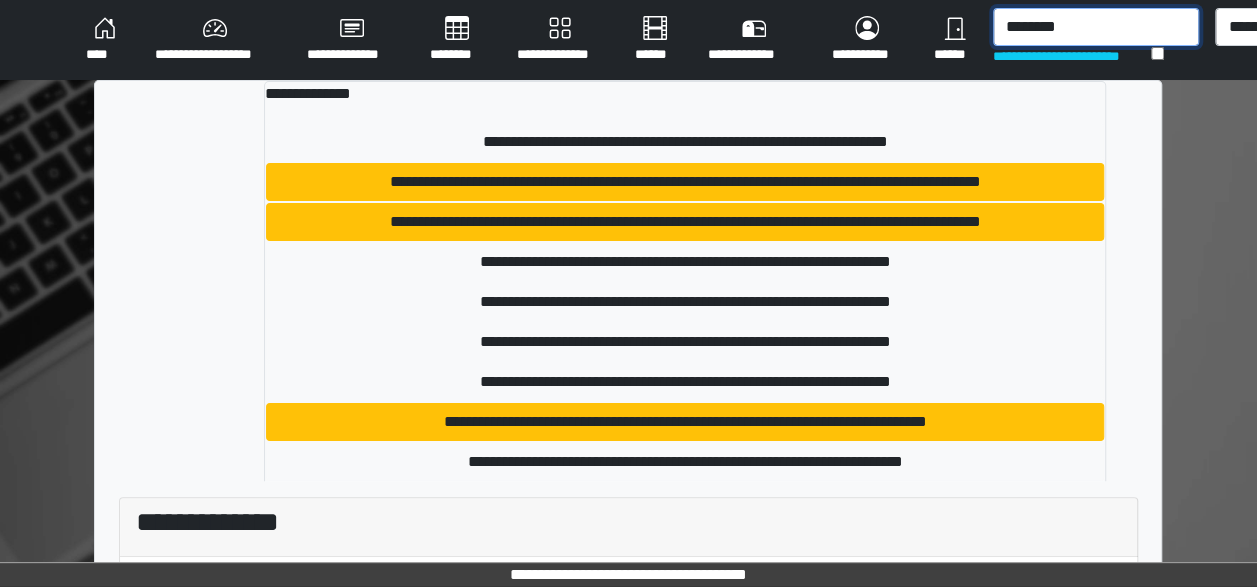 click on "********" at bounding box center [1096, 27] 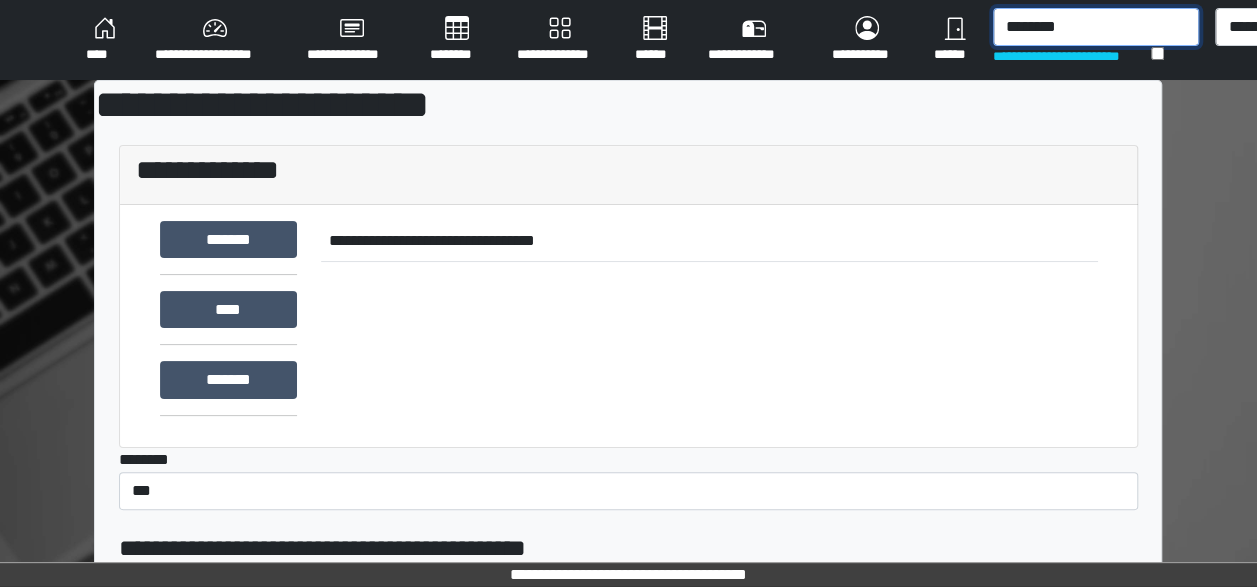 click on "********" at bounding box center (1096, 27) 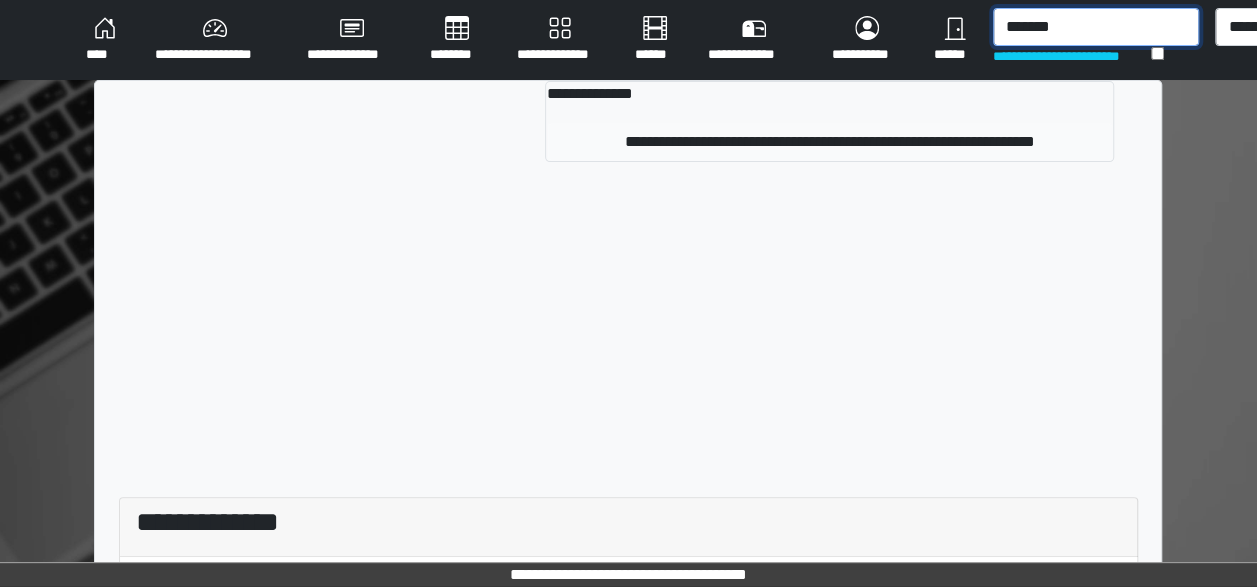 type on "*******" 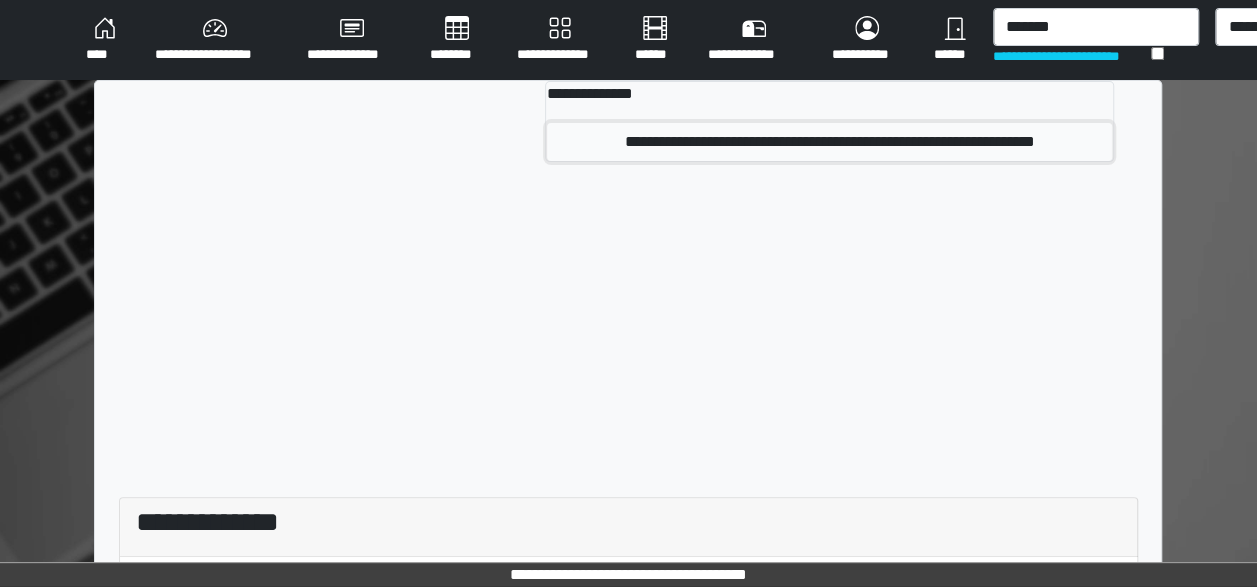 click on "**********" at bounding box center (829, 142) 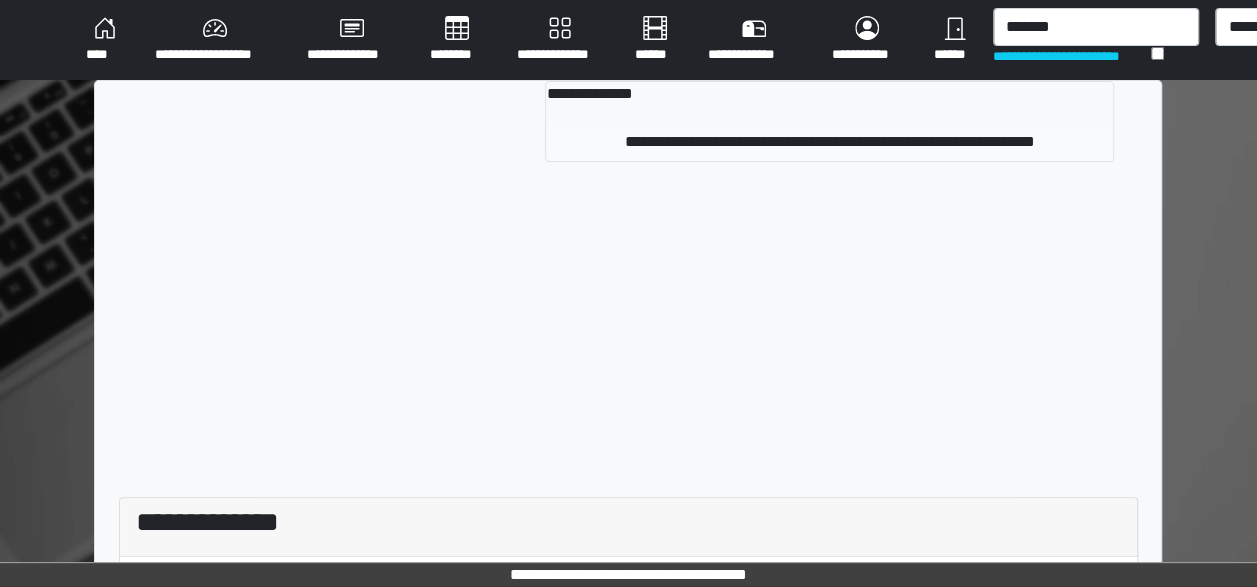 type 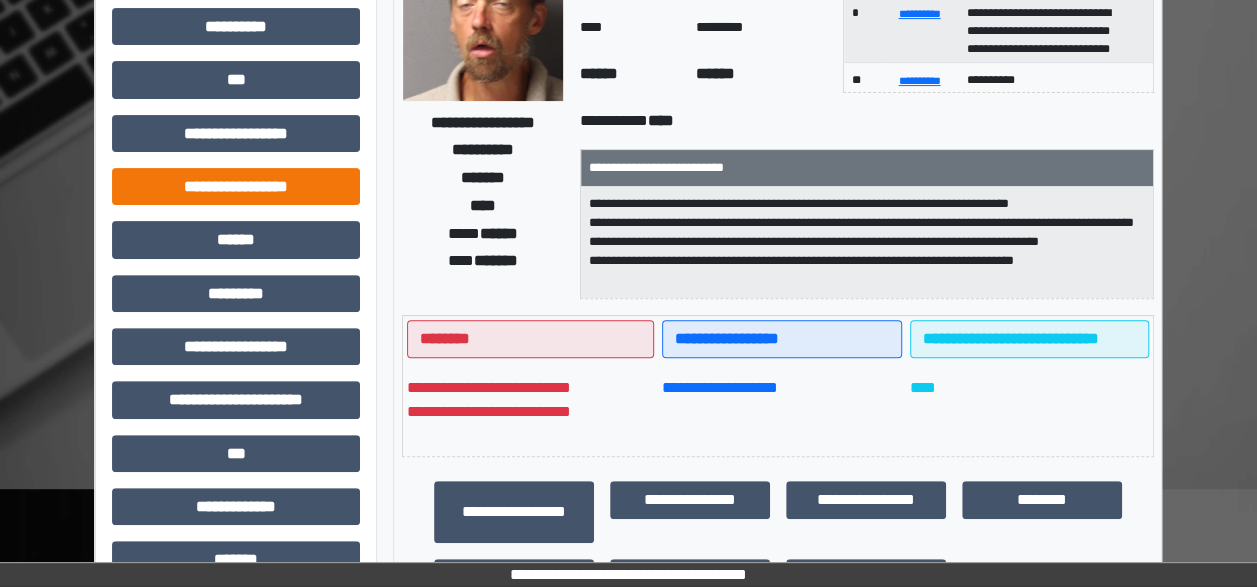 scroll, scrollTop: 208, scrollLeft: 0, axis: vertical 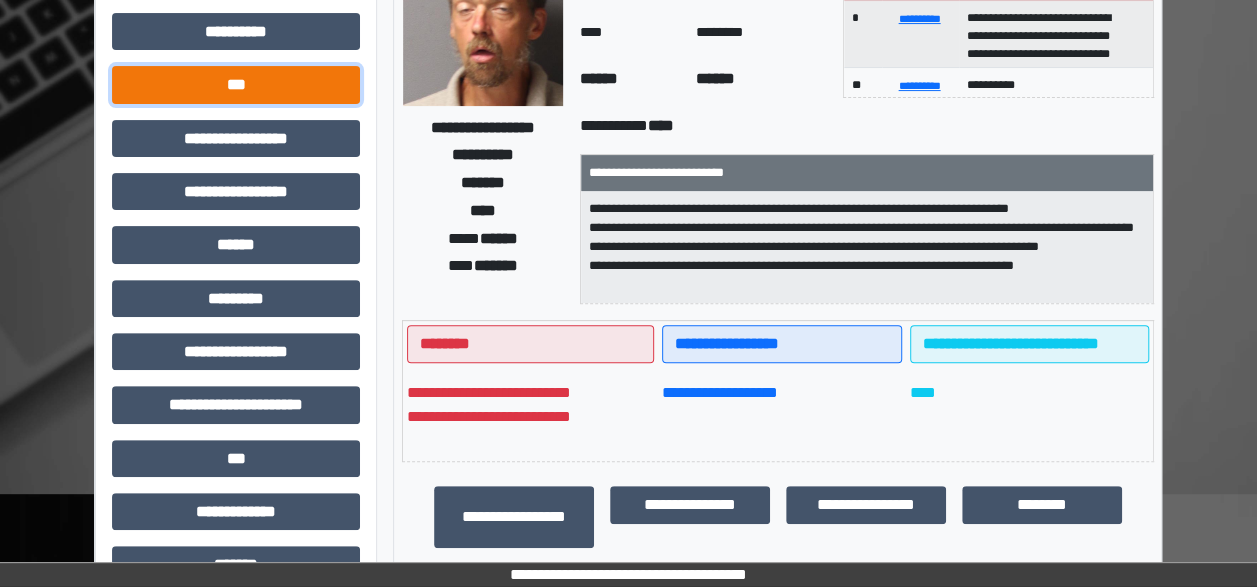 click on "***" at bounding box center (236, 84) 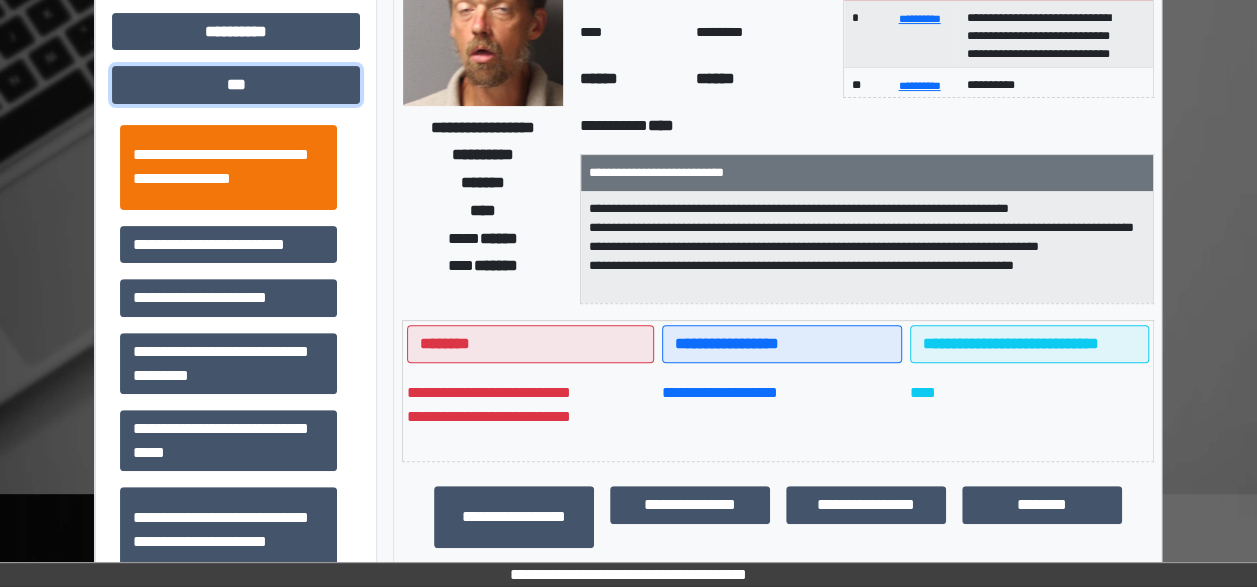 scroll, scrollTop: 232, scrollLeft: 0, axis: vertical 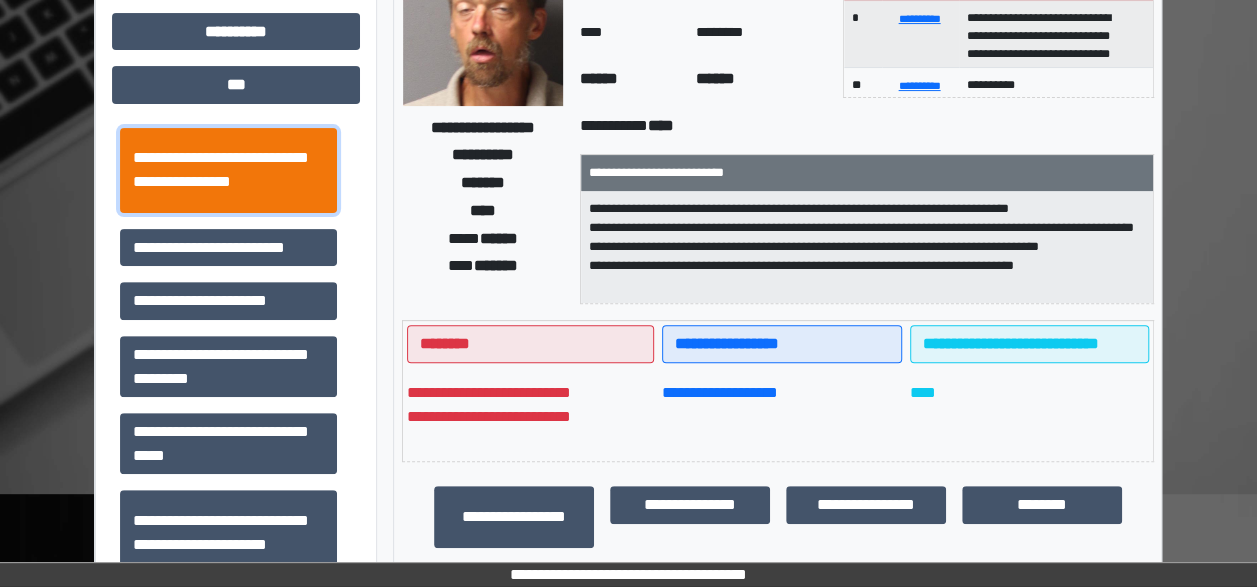 click on "**********" at bounding box center (228, 170) 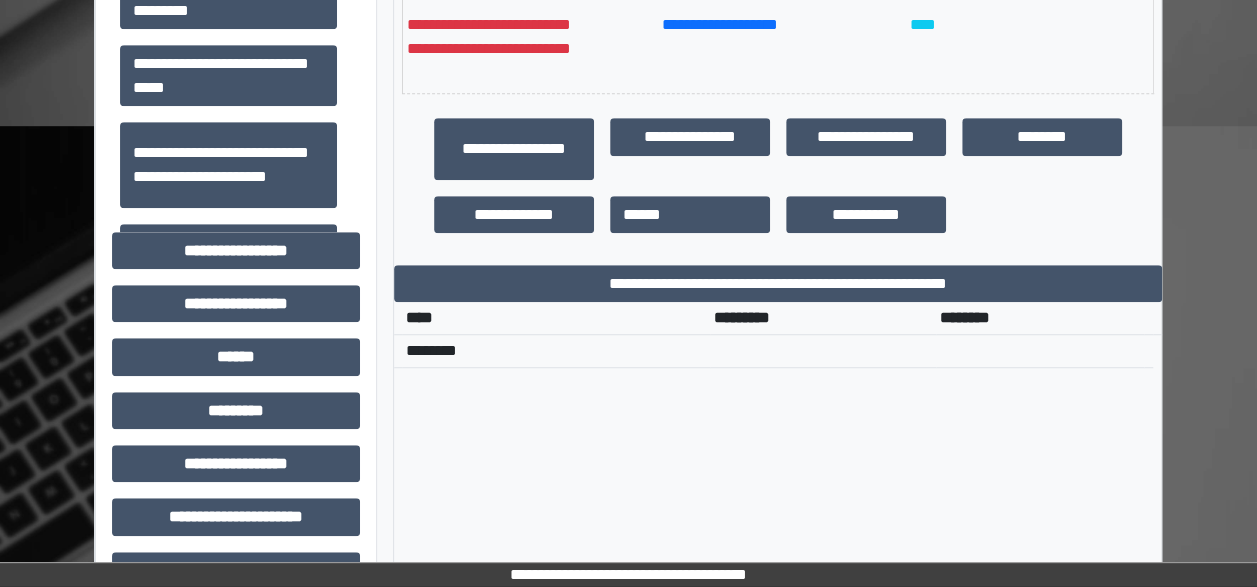 scroll, scrollTop: 678, scrollLeft: 0, axis: vertical 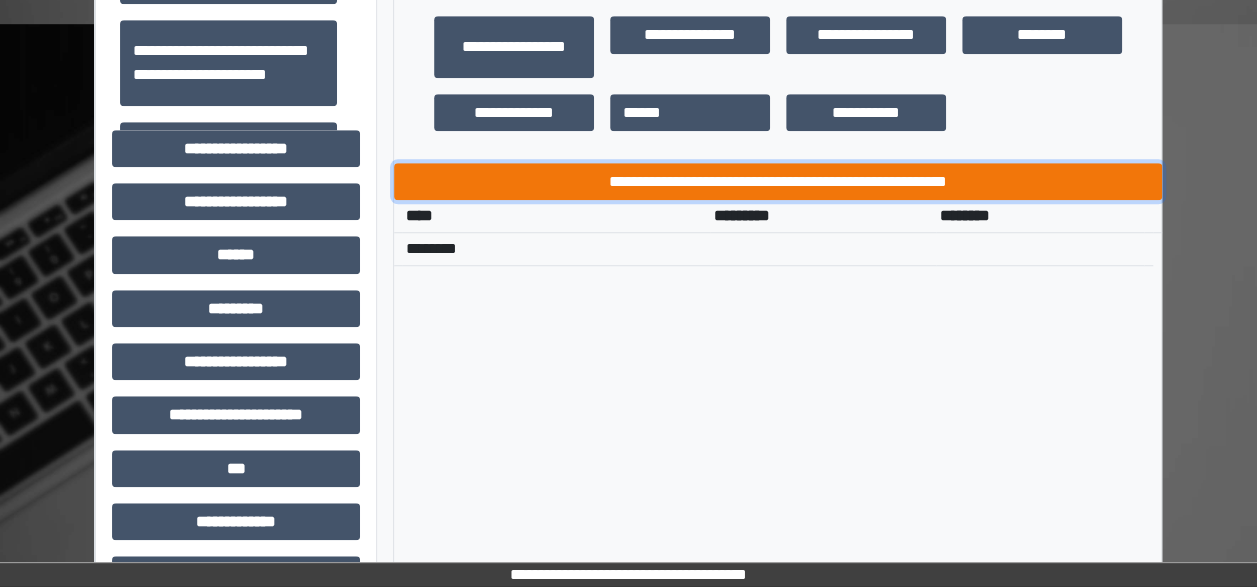 click on "**********" at bounding box center (778, 181) 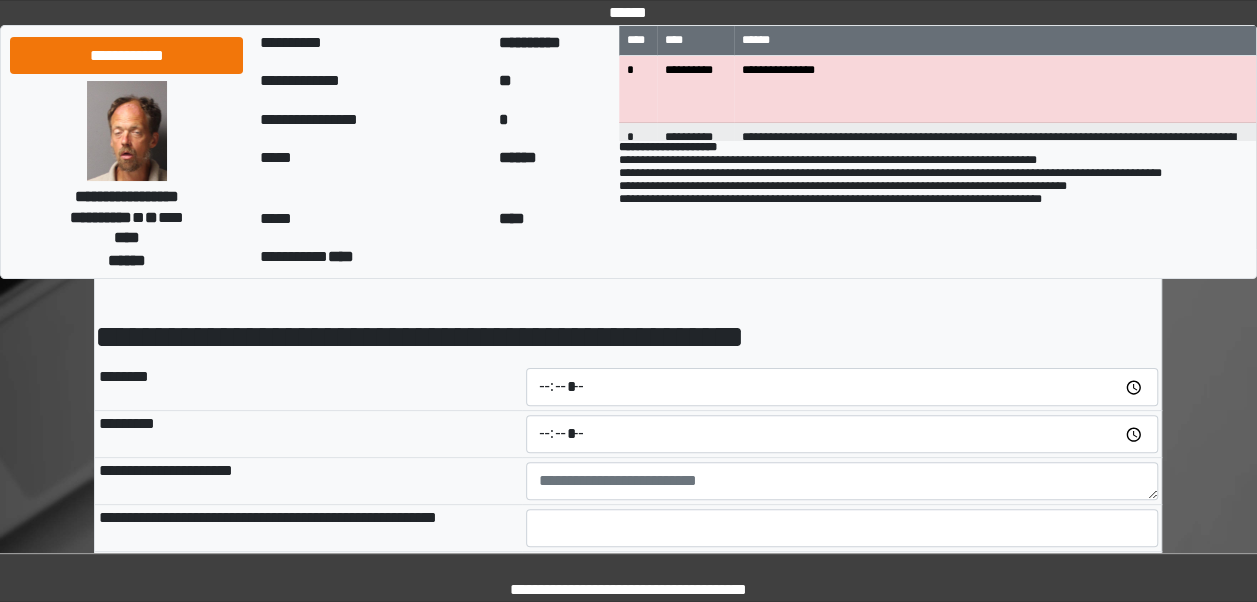 scroll, scrollTop: 96, scrollLeft: 0, axis: vertical 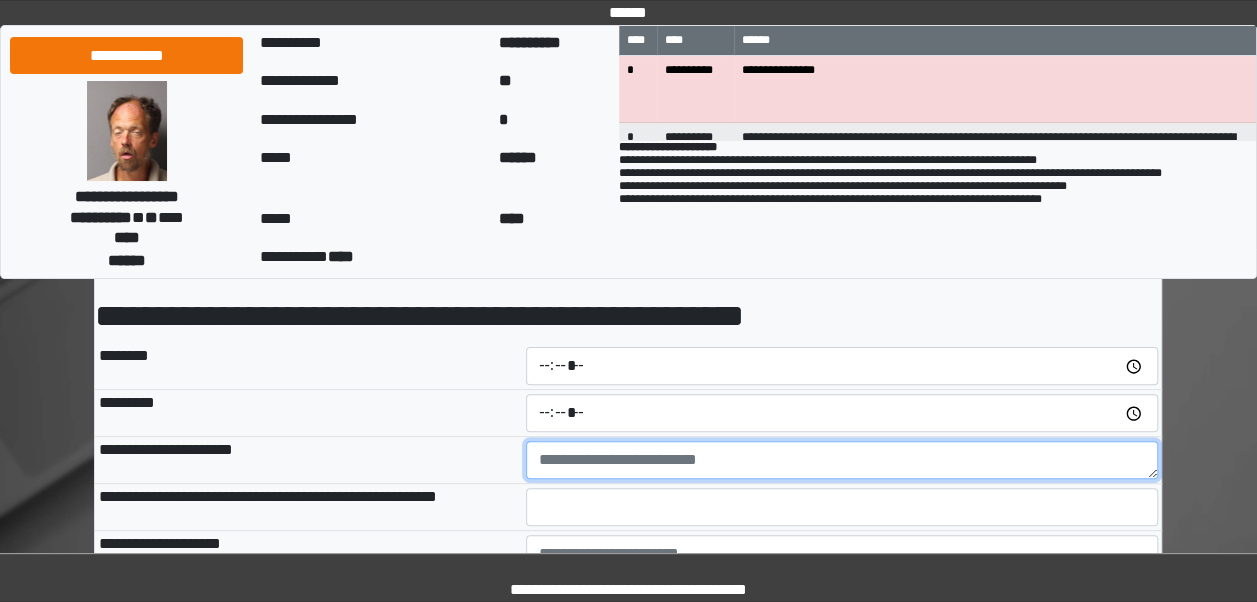 click at bounding box center [842, 460] 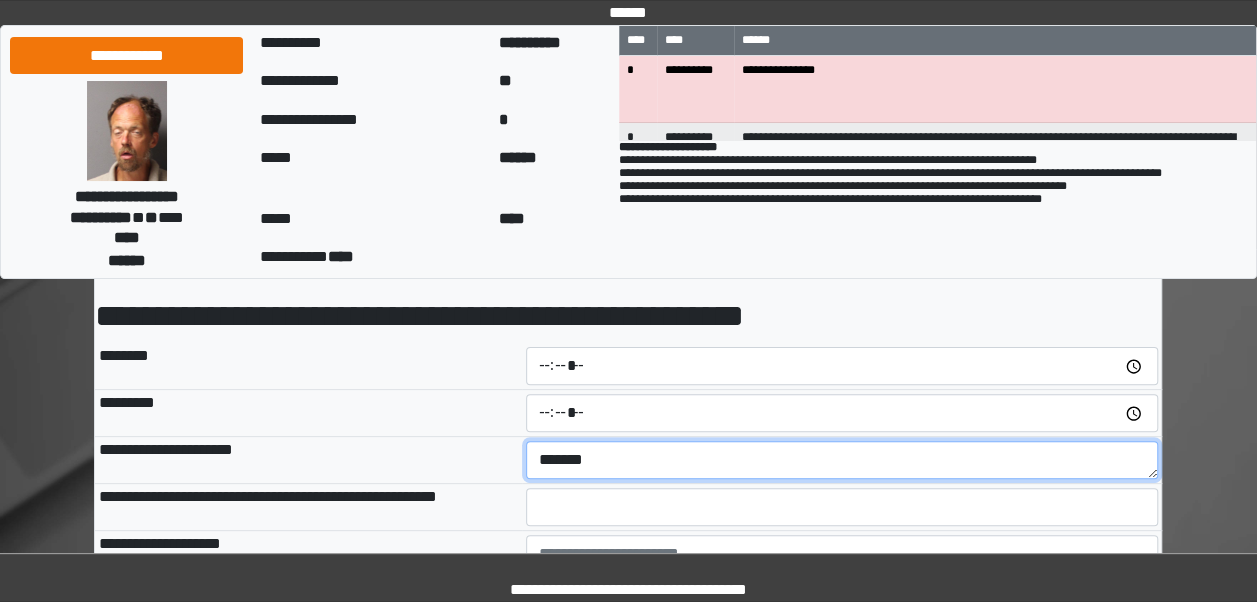 type on "*******" 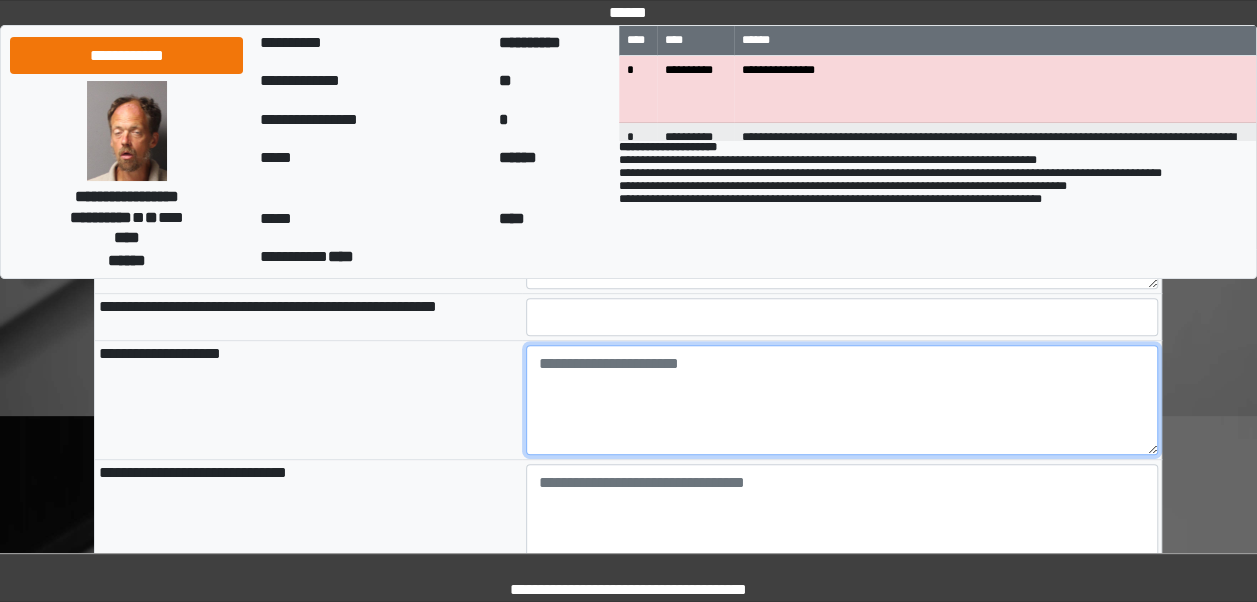 scroll, scrollTop: 287, scrollLeft: 0, axis: vertical 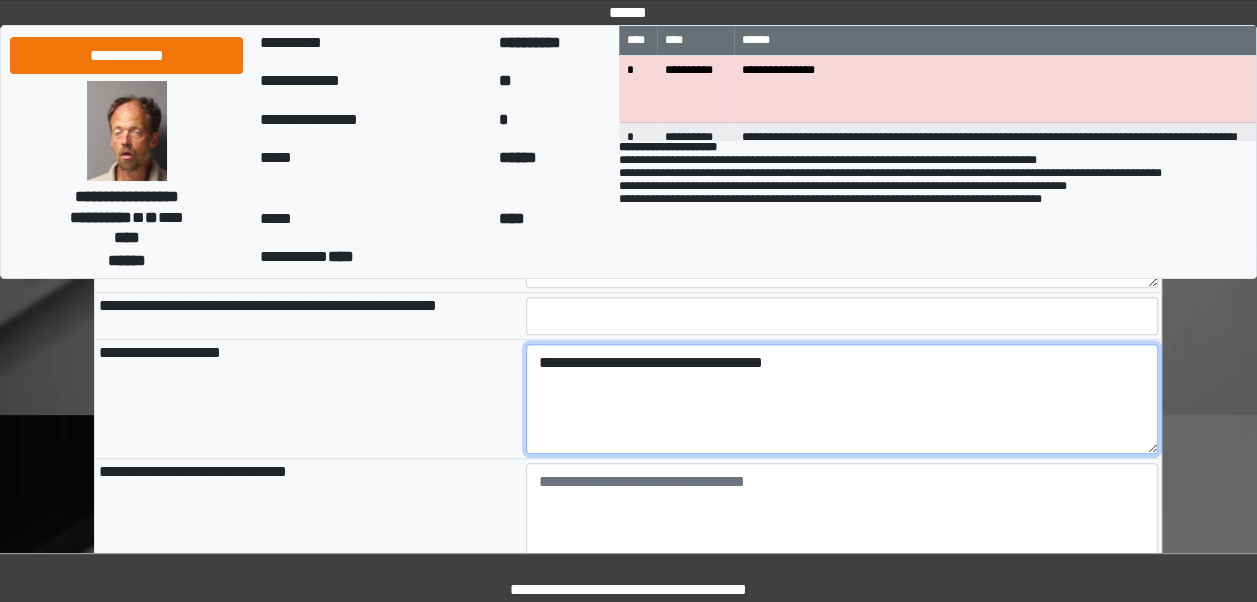 type on "**********" 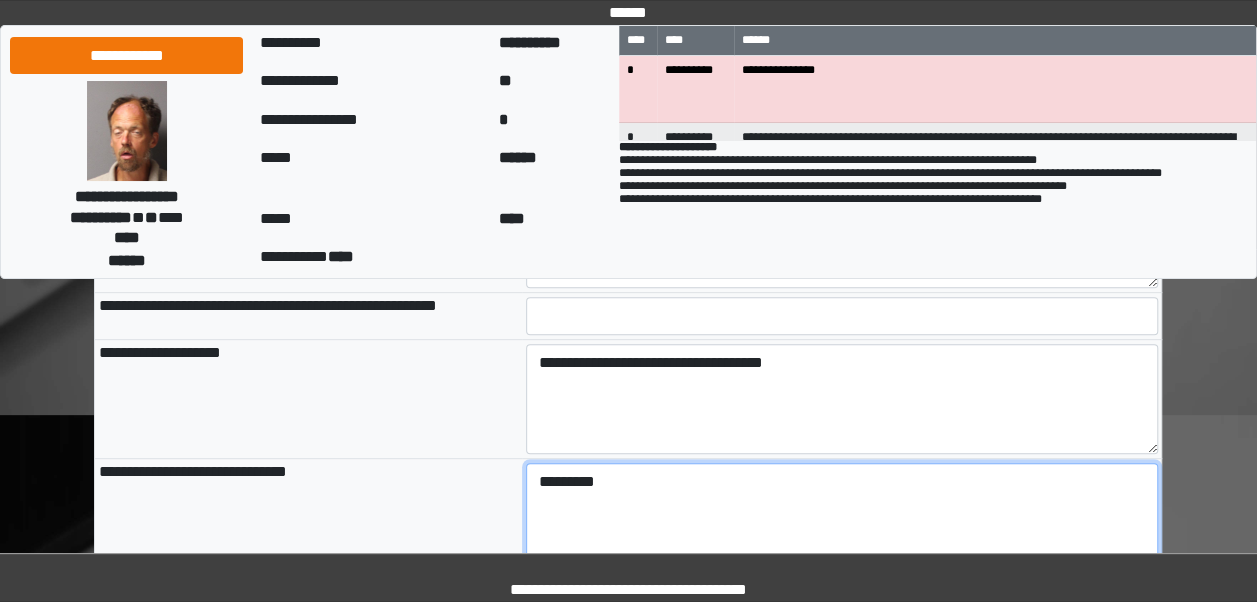 type on "********" 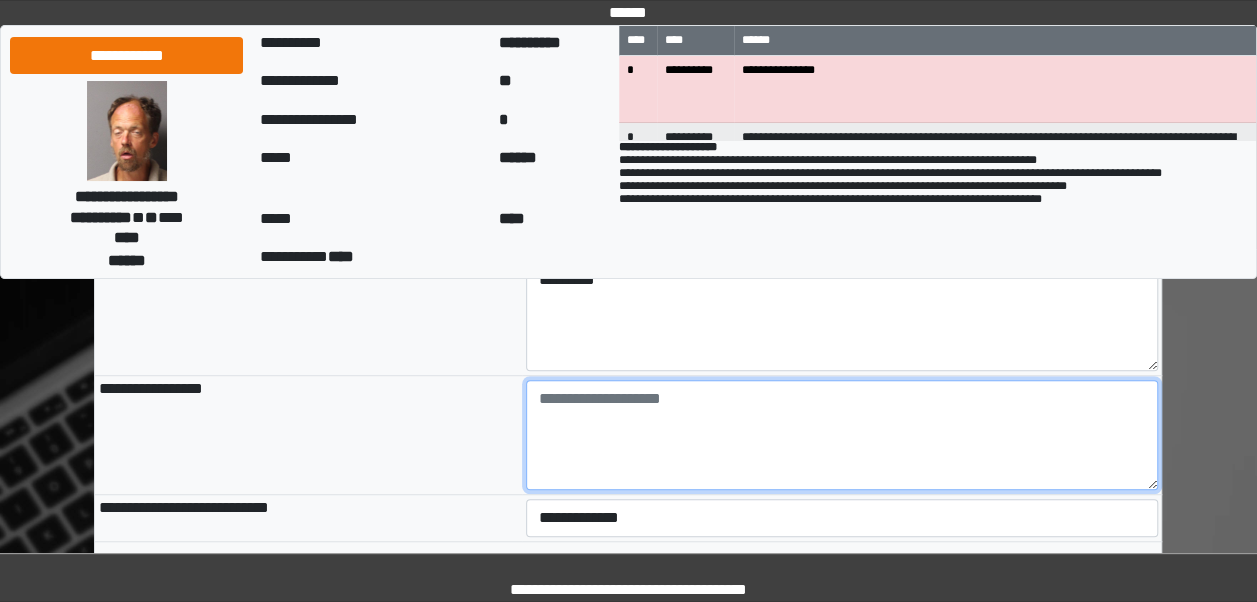 scroll, scrollTop: 504, scrollLeft: 0, axis: vertical 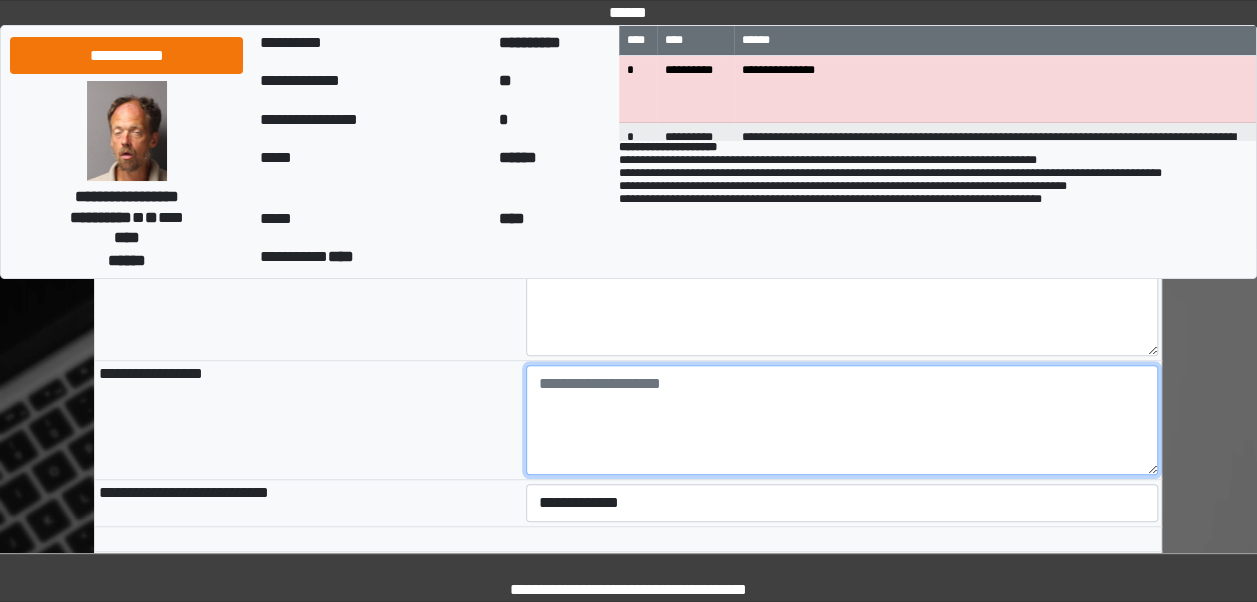 click at bounding box center (842, 420) 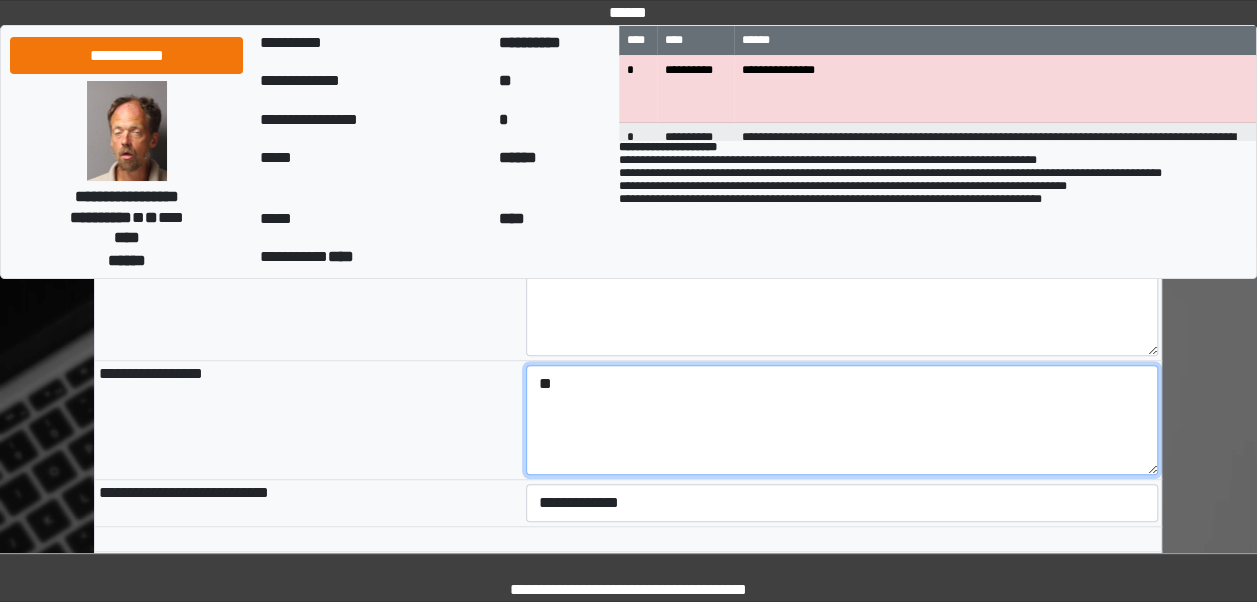 type on "*" 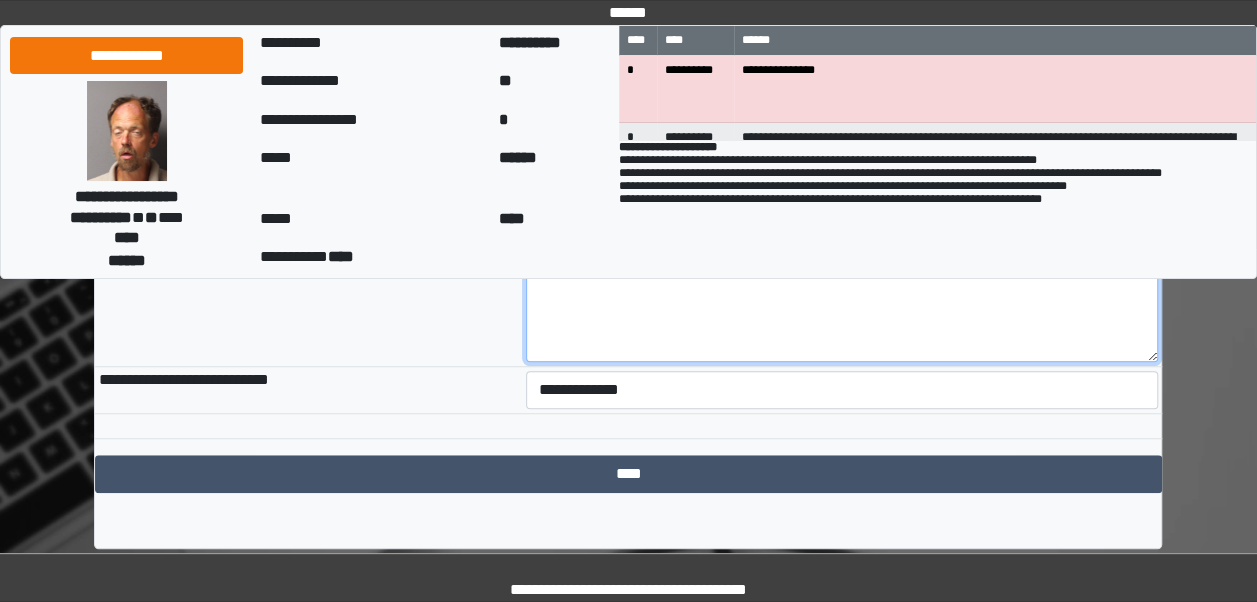scroll, scrollTop: 618, scrollLeft: 0, axis: vertical 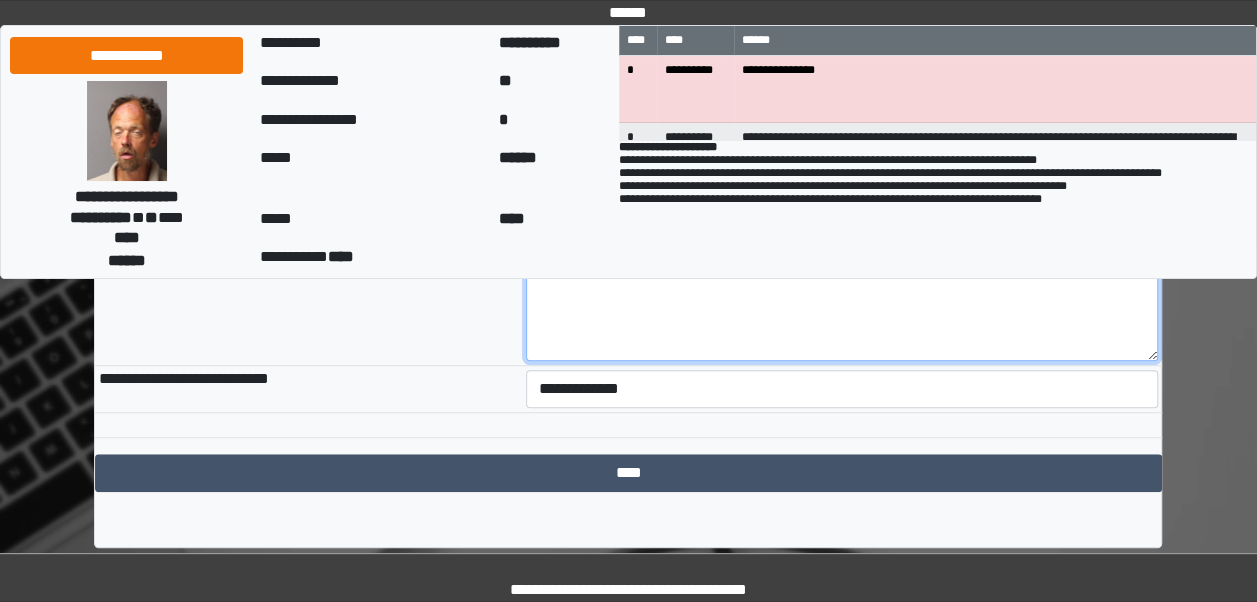 type on "**********" 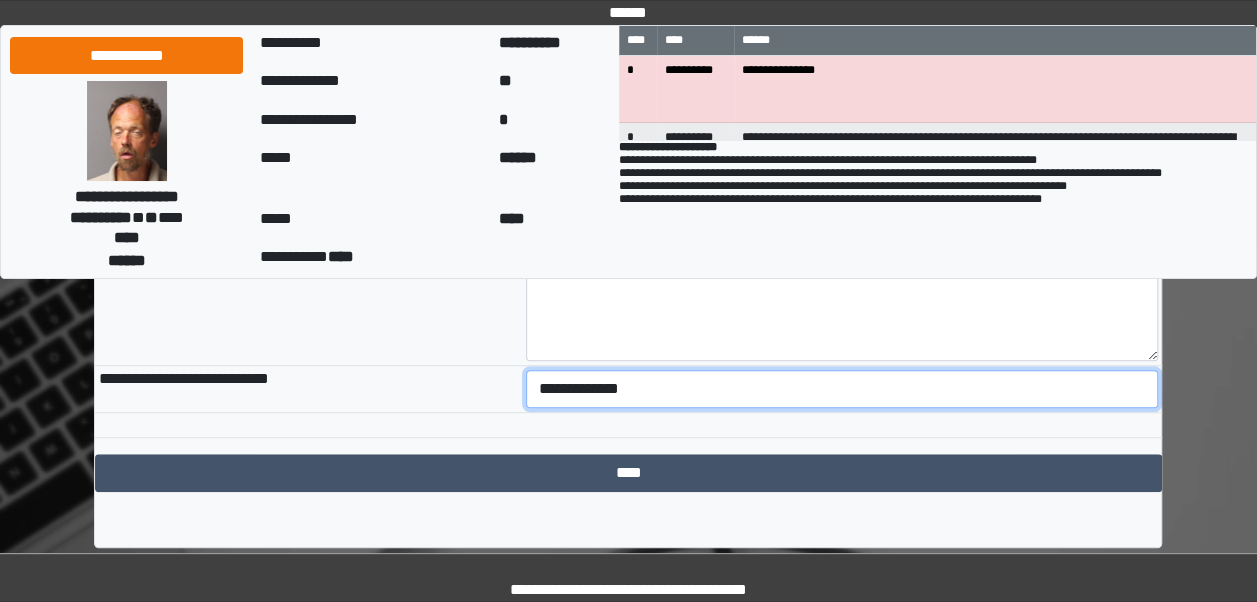 click on "**********" at bounding box center [842, 389] 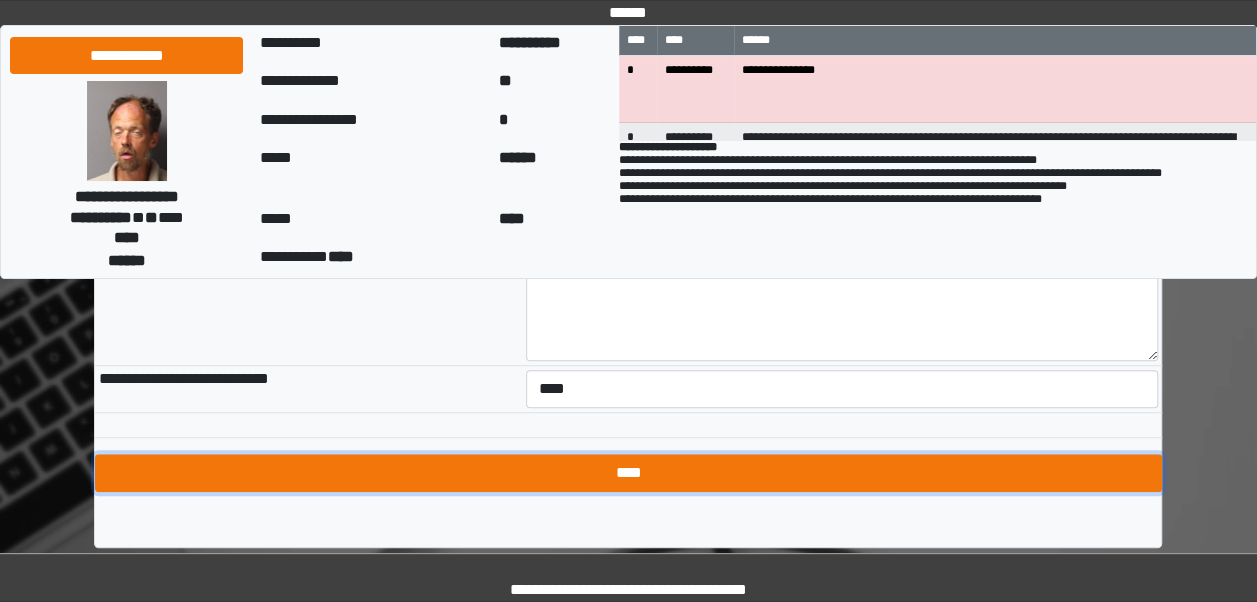 click on "****" at bounding box center (628, 473) 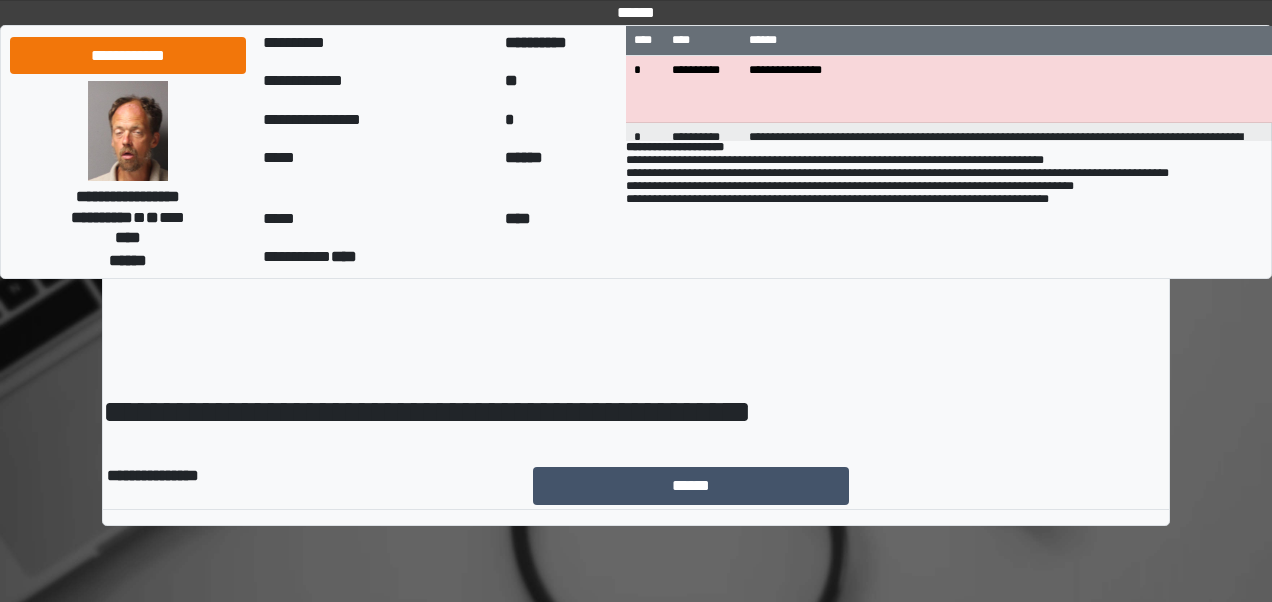 scroll, scrollTop: 0, scrollLeft: 0, axis: both 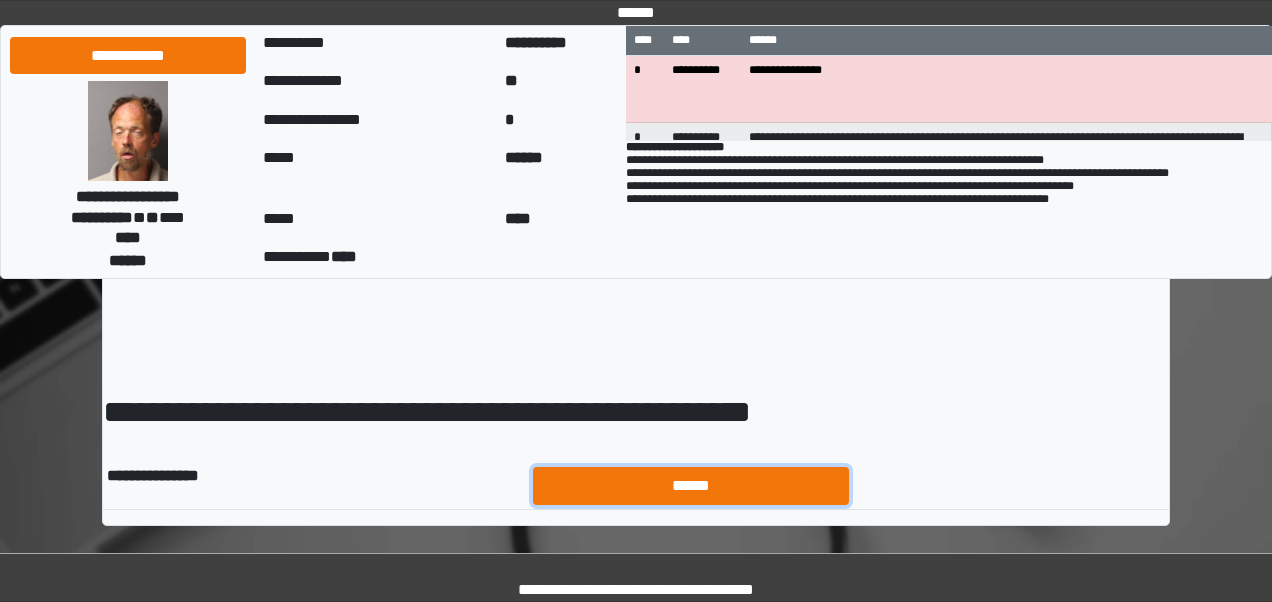 click on "******" at bounding box center [691, 485] 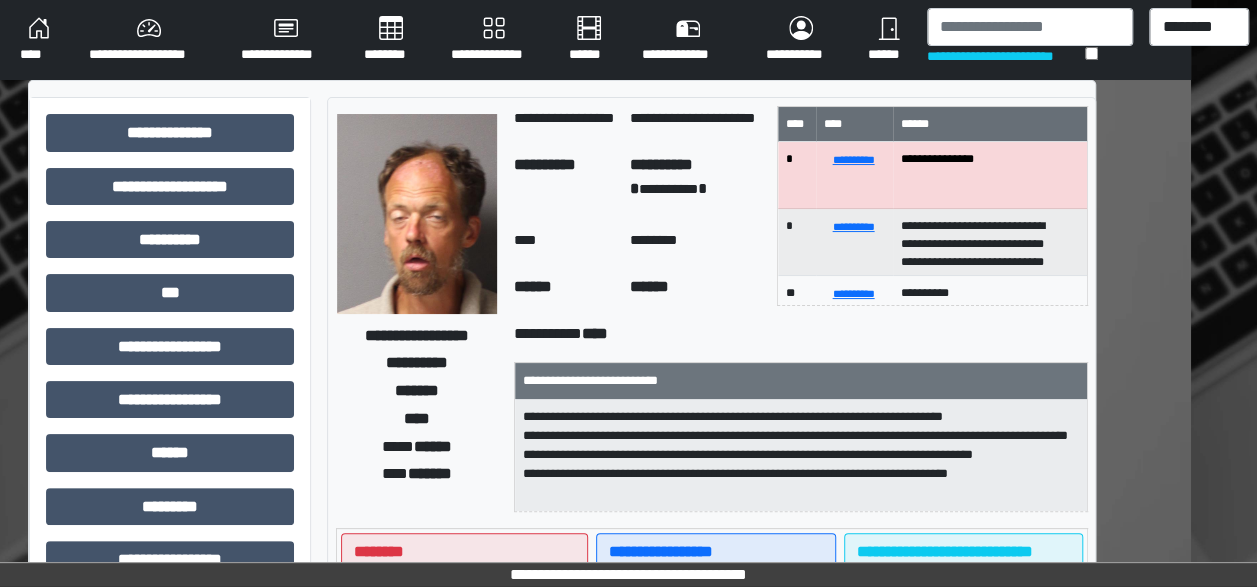 scroll, scrollTop: 0, scrollLeft: 0, axis: both 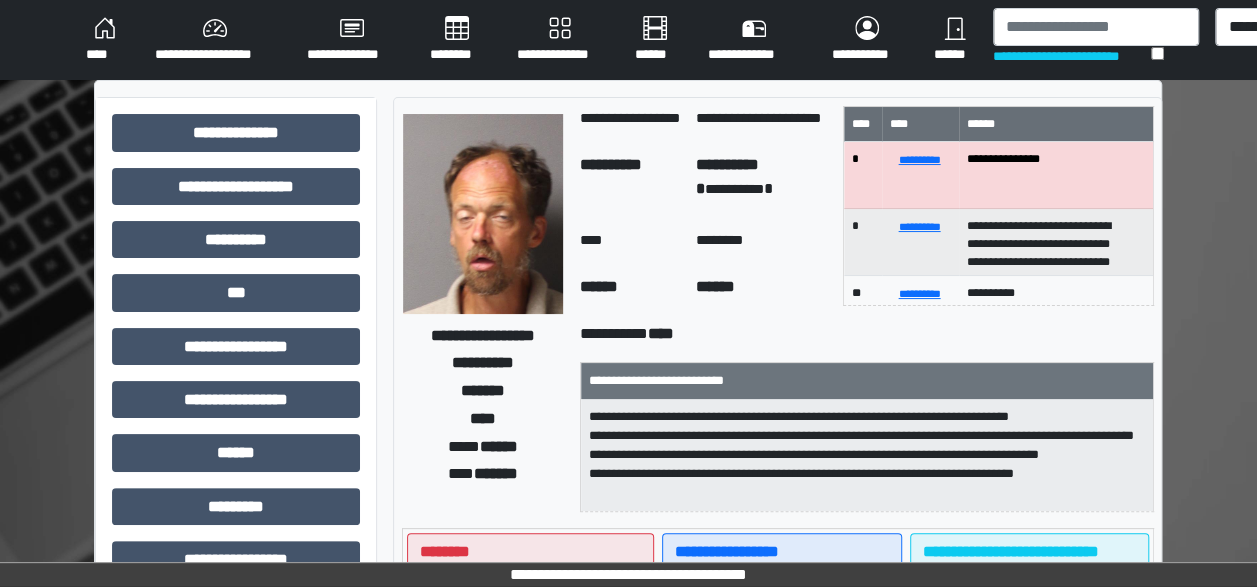 click on "******" at bounding box center (955, 40) 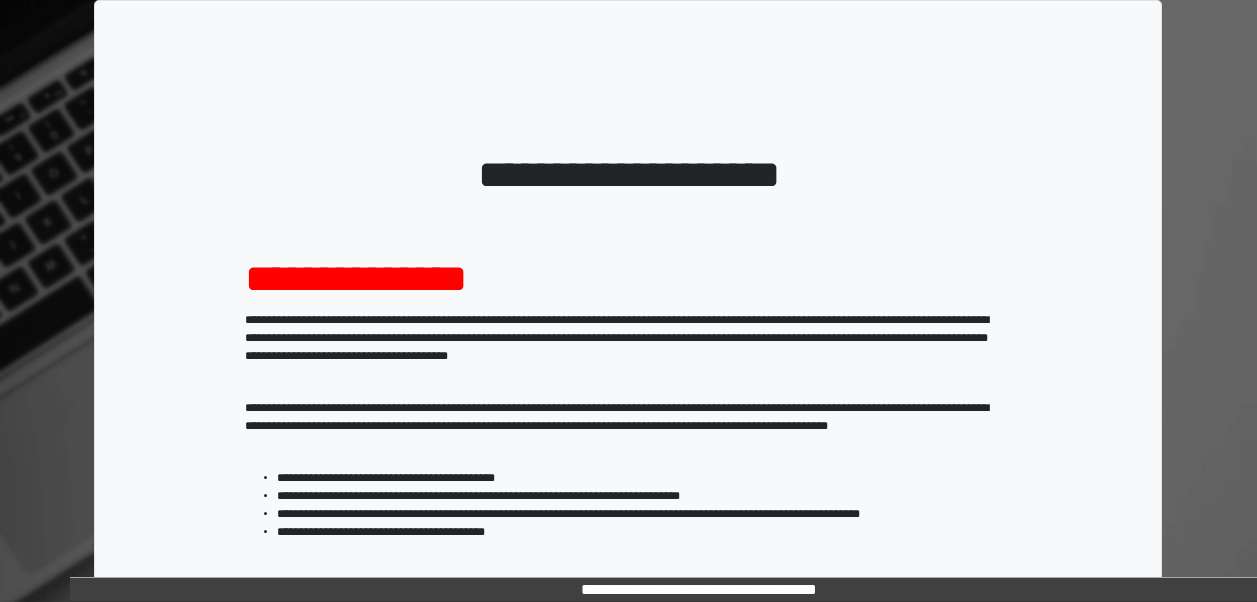 scroll, scrollTop: 324, scrollLeft: 0, axis: vertical 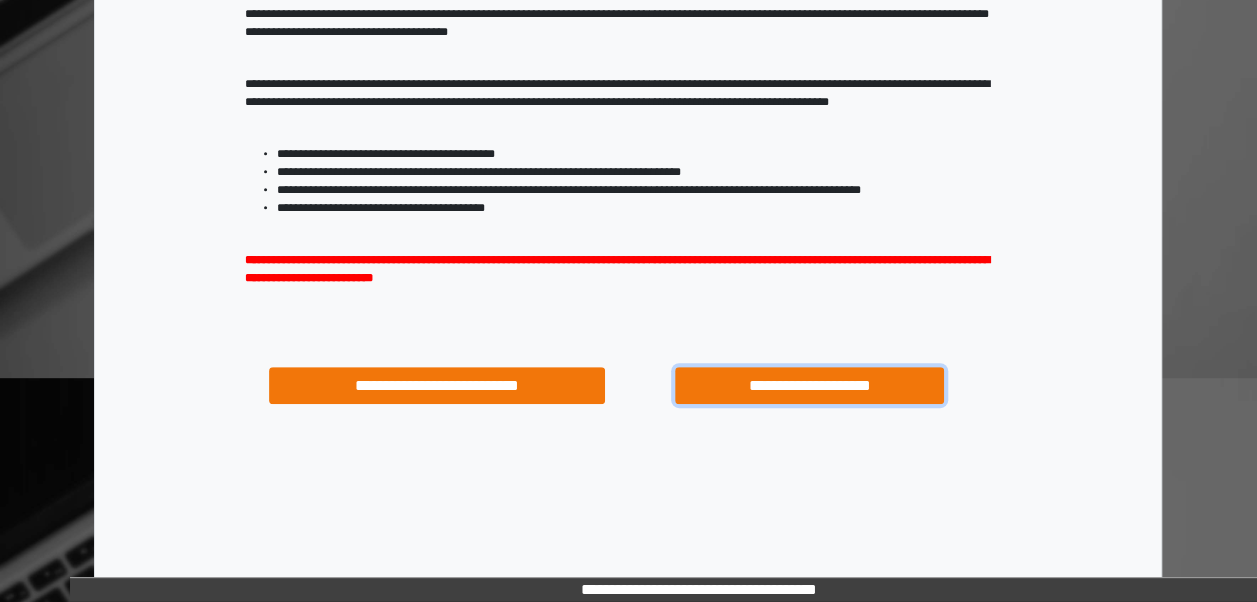 drag, startPoint x: 0, startPoint y: 0, endPoint x: 750, endPoint y: 394, distance: 847.193 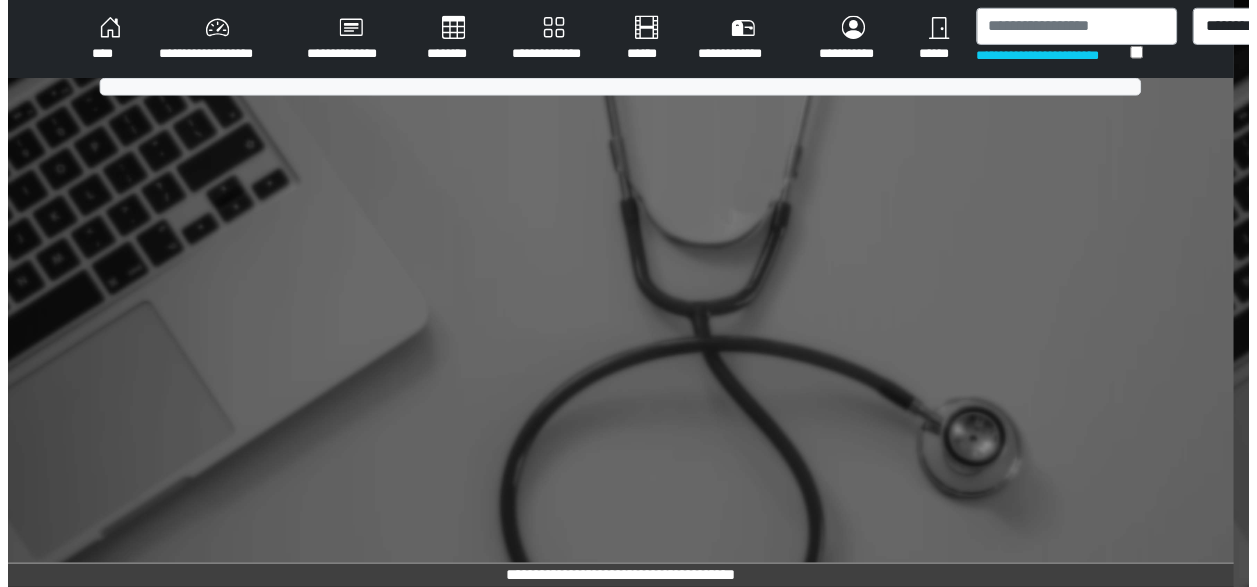 scroll, scrollTop: 0, scrollLeft: 0, axis: both 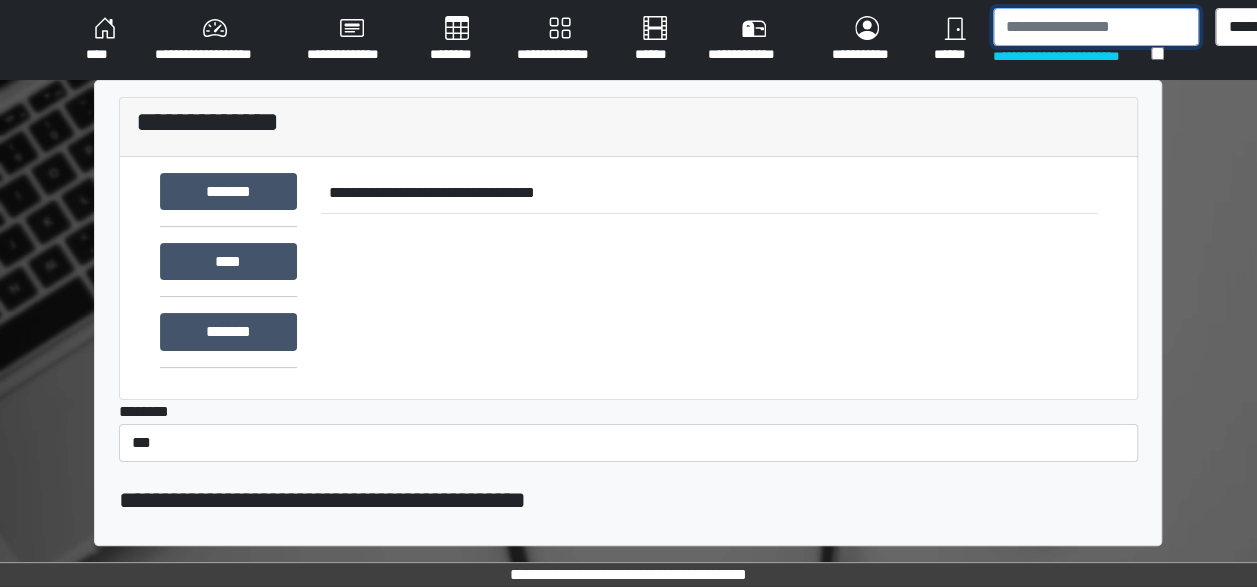 click at bounding box center (1096, 27) 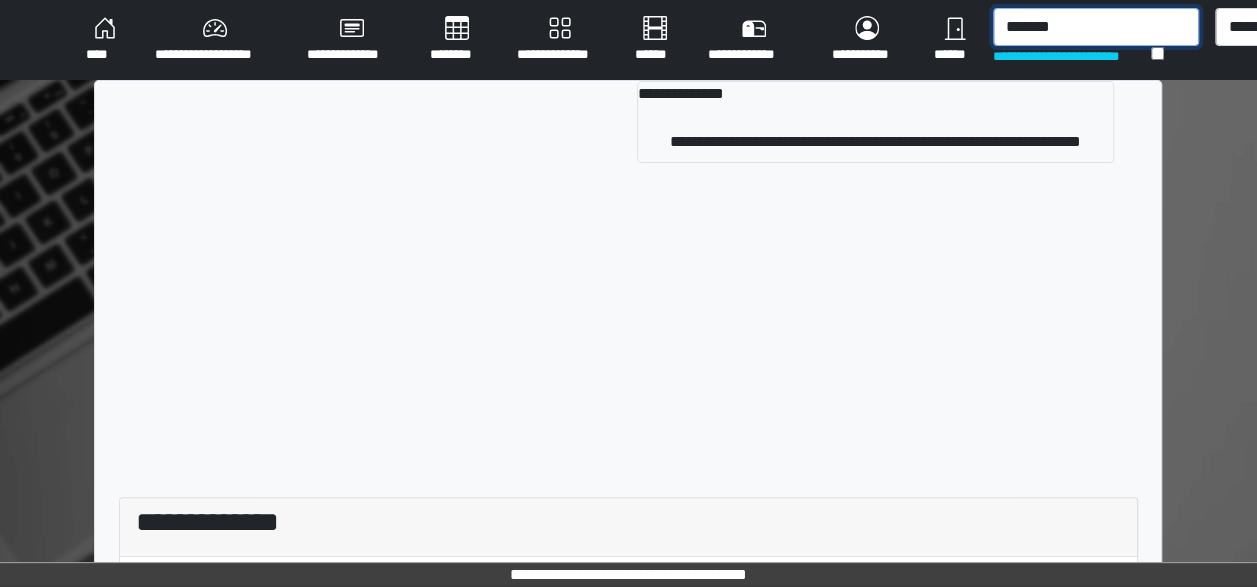 click on "*******" at bounding box center (1096, 27) 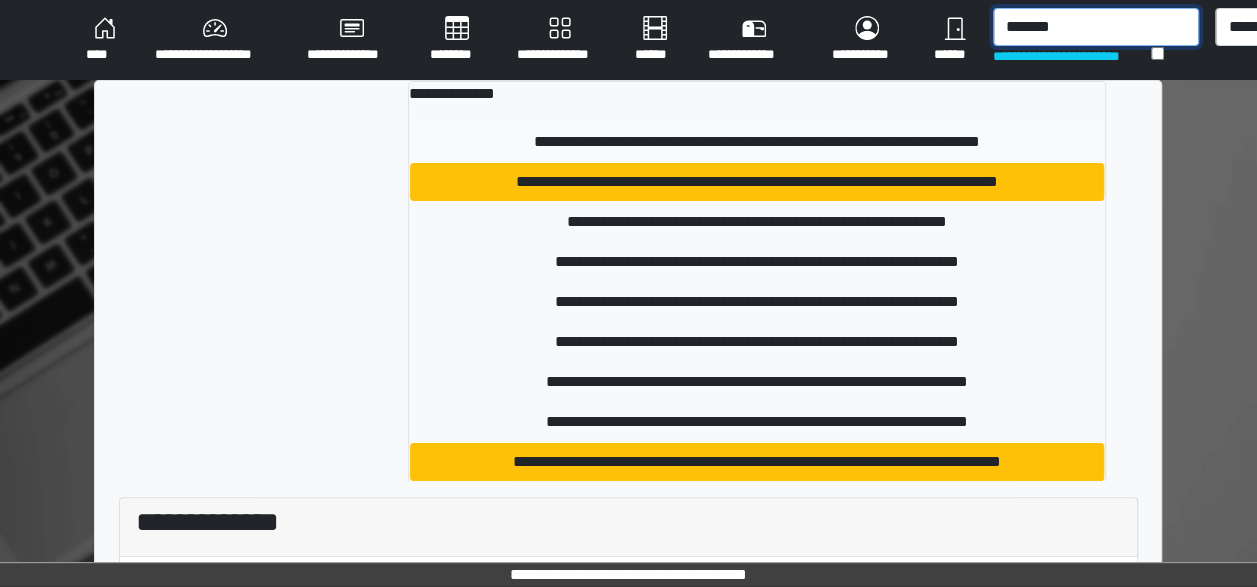 type on "*******" 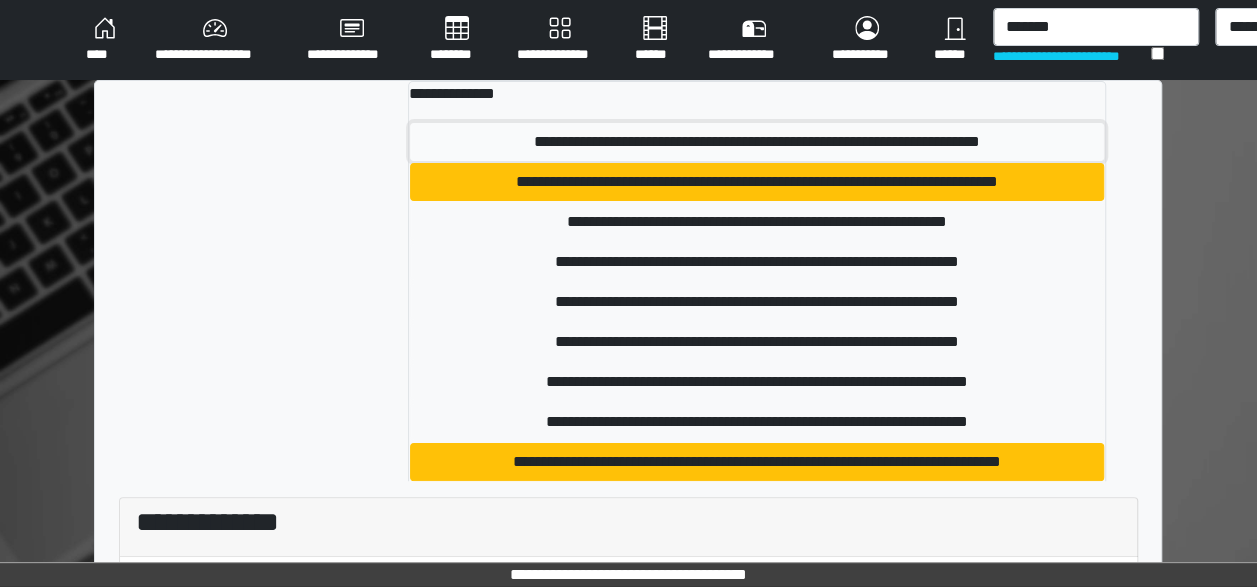 drag, startPoint x: 1016, startPoint y: 136, endPoint x: 1096, endPoint y: 40, distance: 124.964 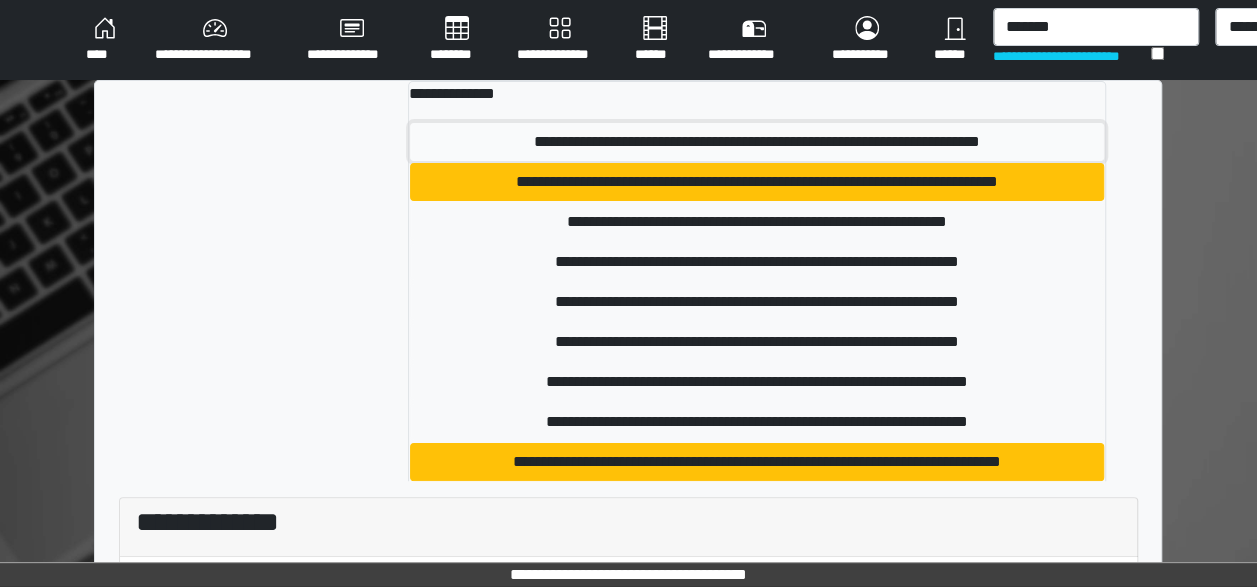 click on "**********" at bounding box center (628, 481) 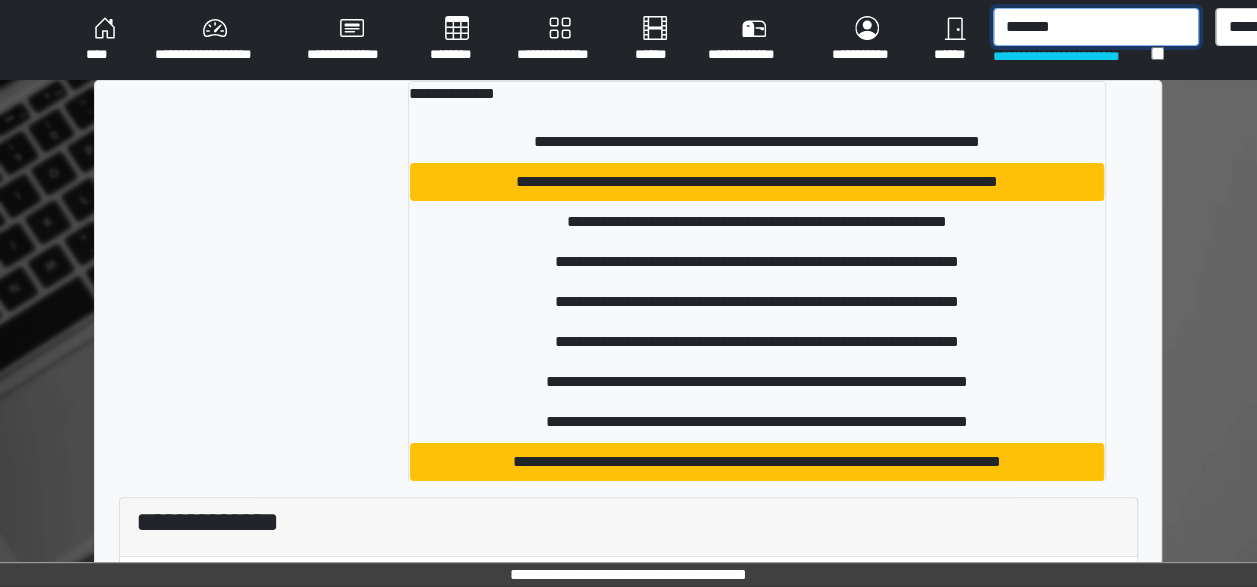 click on "*******" at bounding box center [1096, 27] 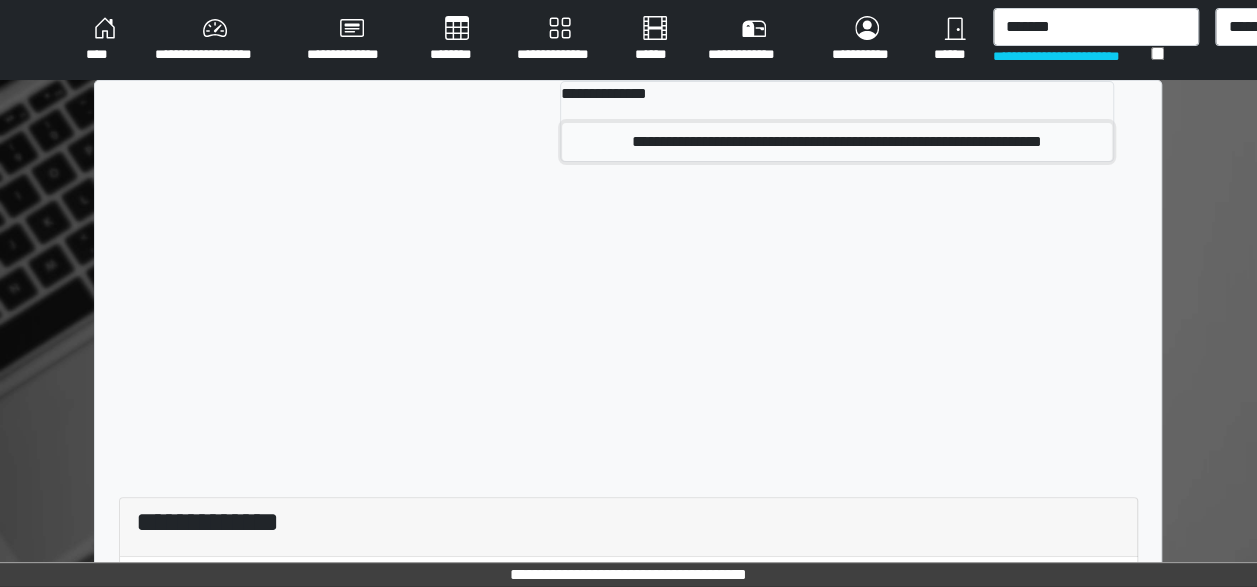 click on "**********" at bounding box center (837, 142) 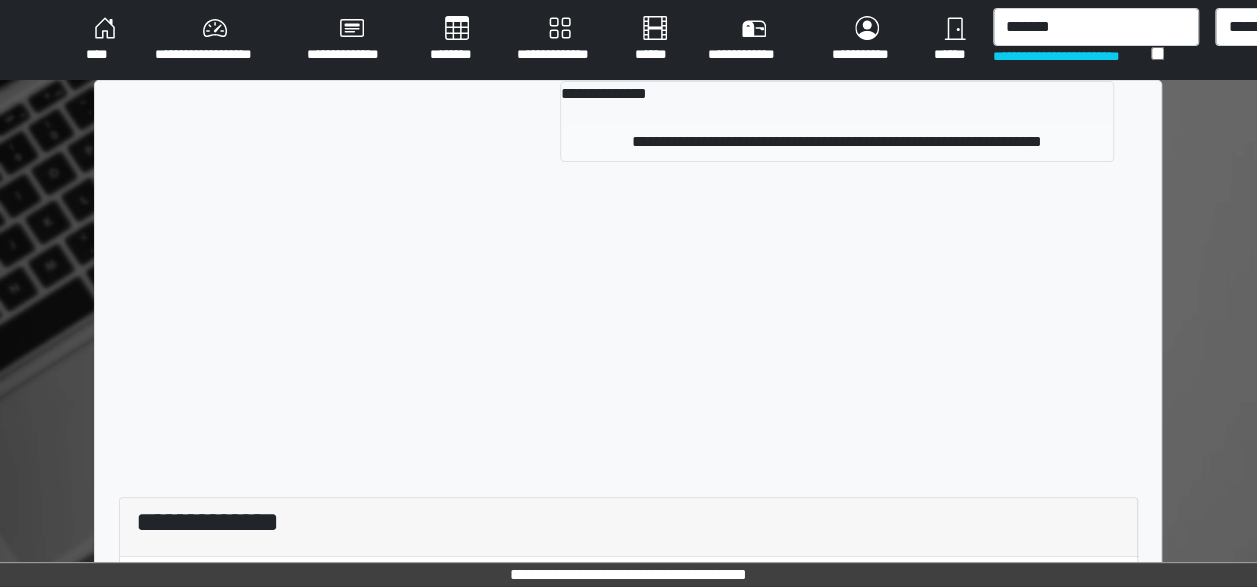 type 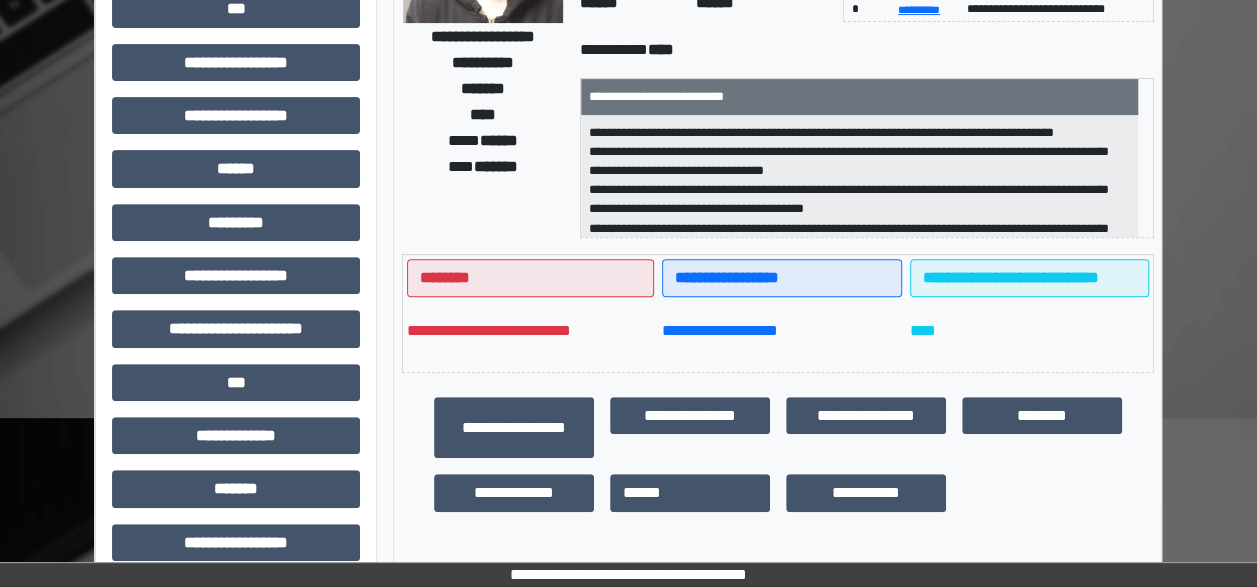 scroll, scrollTop: 275, scrollLeft: 0, axis: vertical 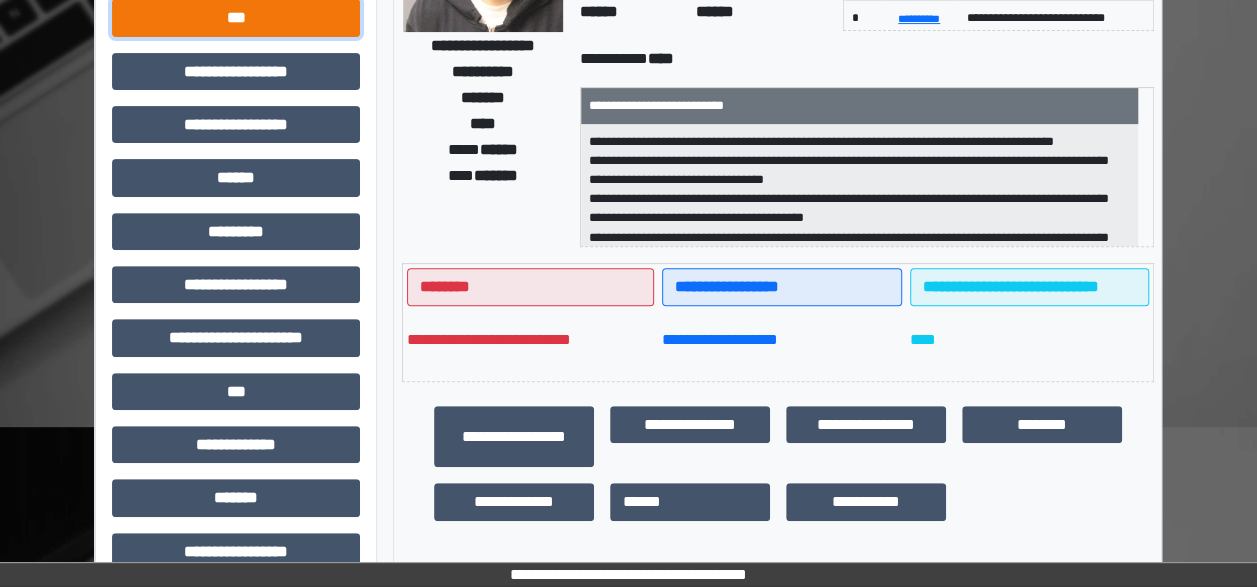 click on "***" at bounding box center (236, 17) 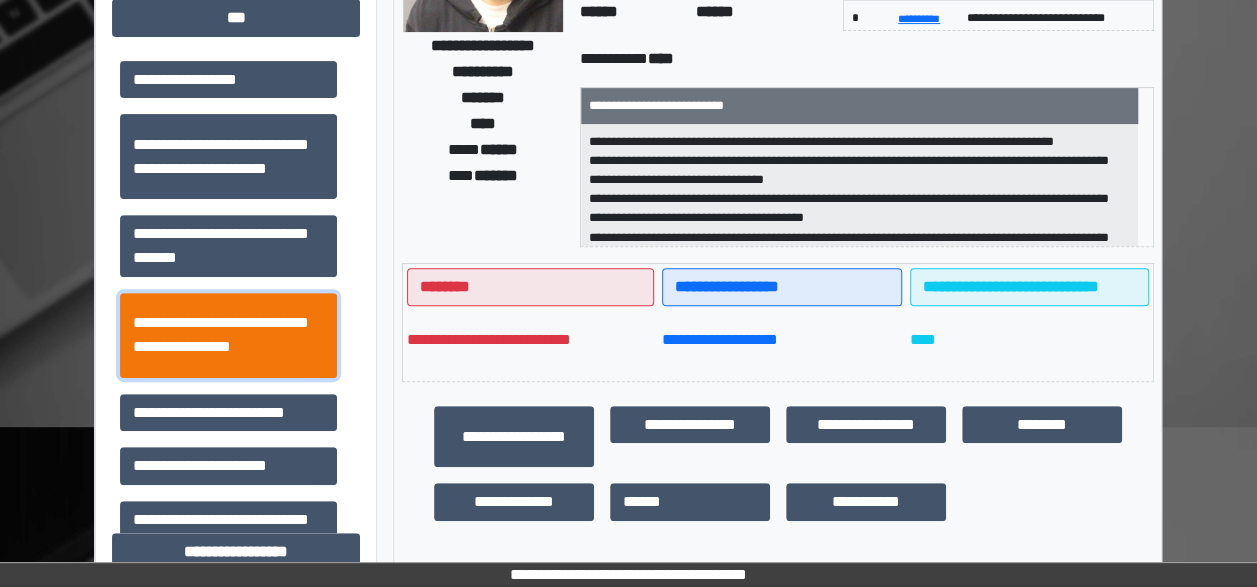 click on "**********" at bounding box center [228, 335] 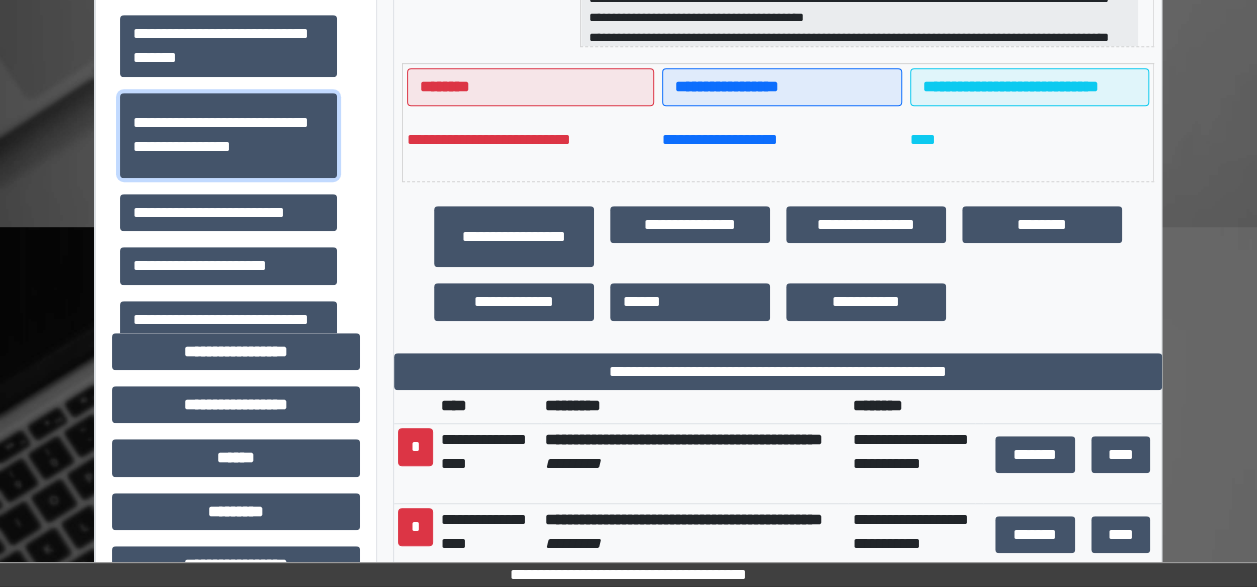scroll, scrollTop: 481, scrollLeft: 0, axis: vertical 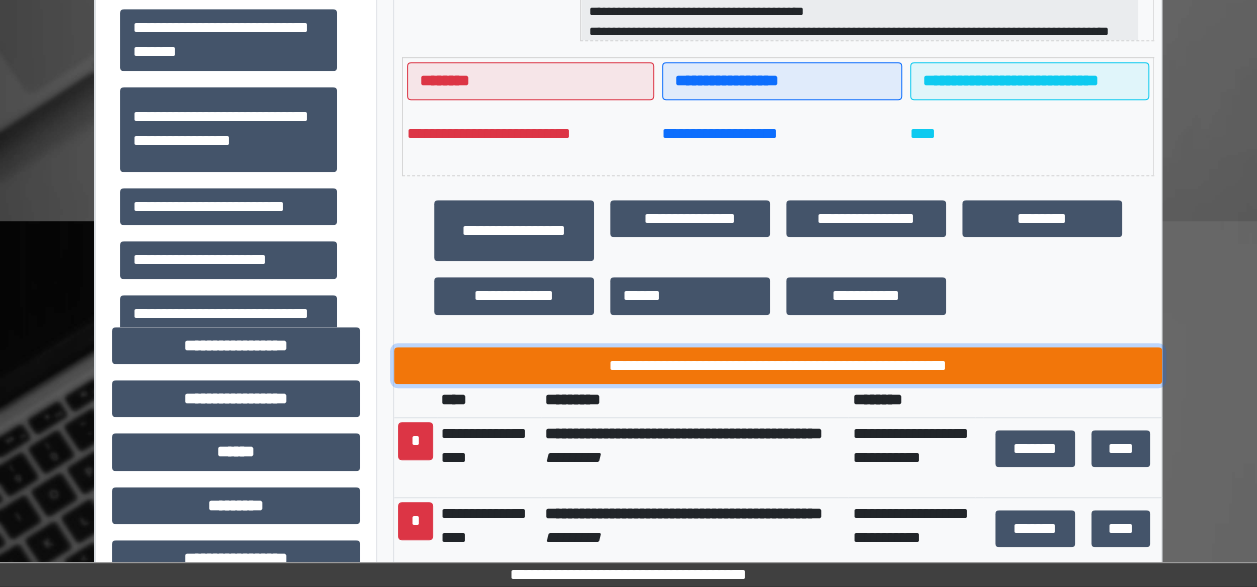 click on "**********" at bounding box center [778, 365] 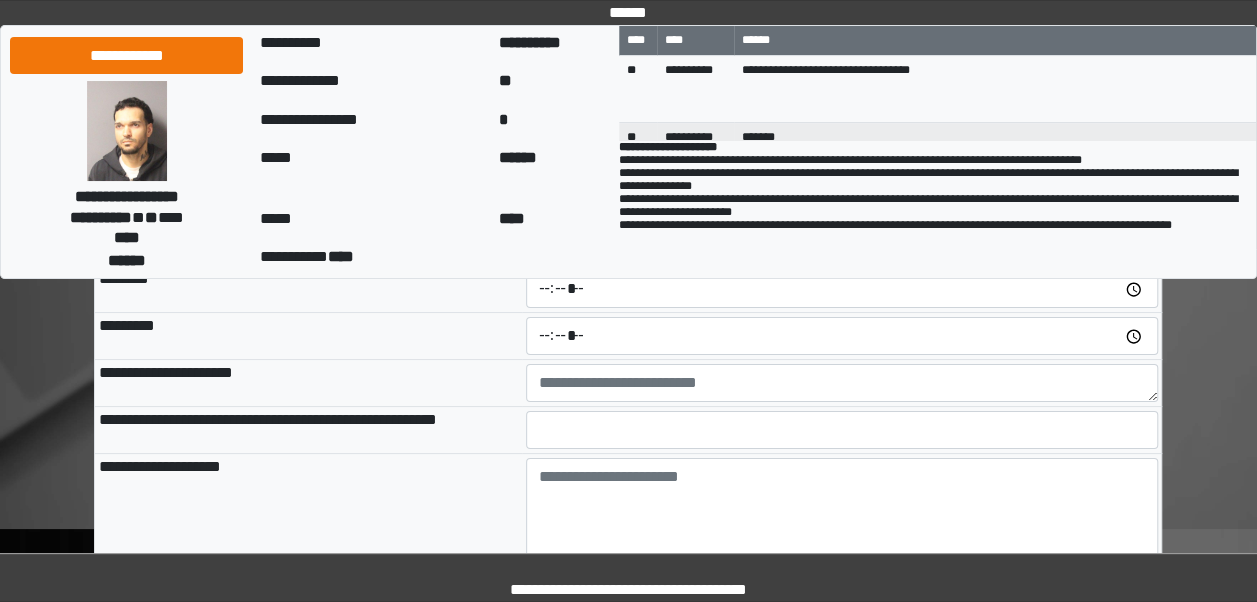 scroll, scrollTop: 179, scrollLeft: 0, axis: vertical 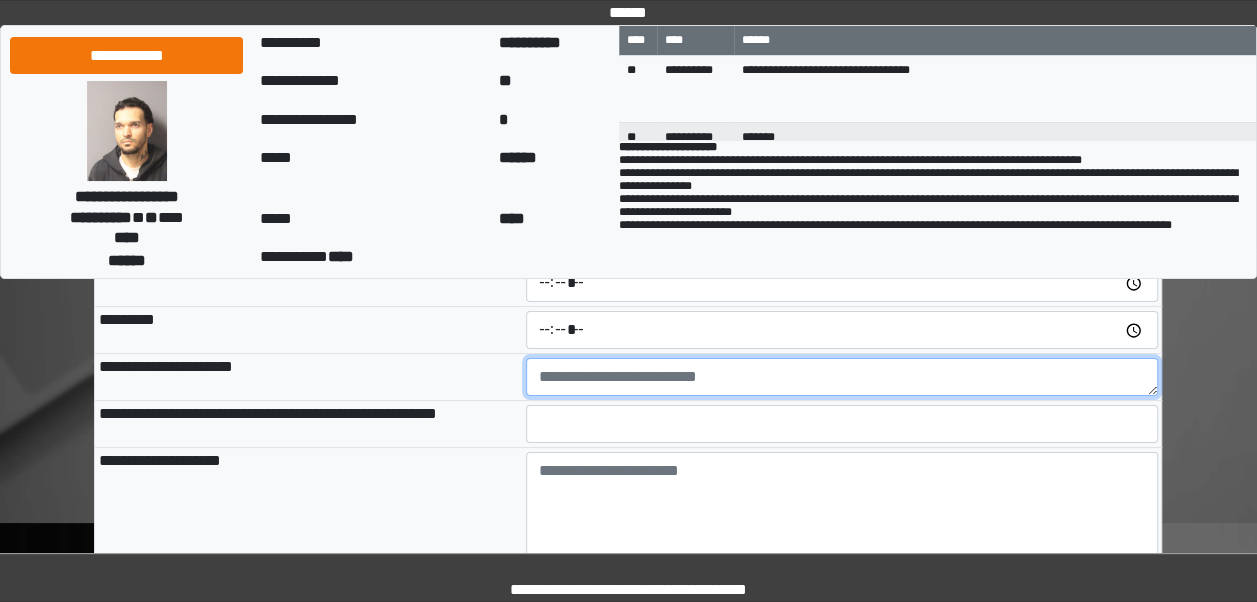 click at bounding box center [842, 377] 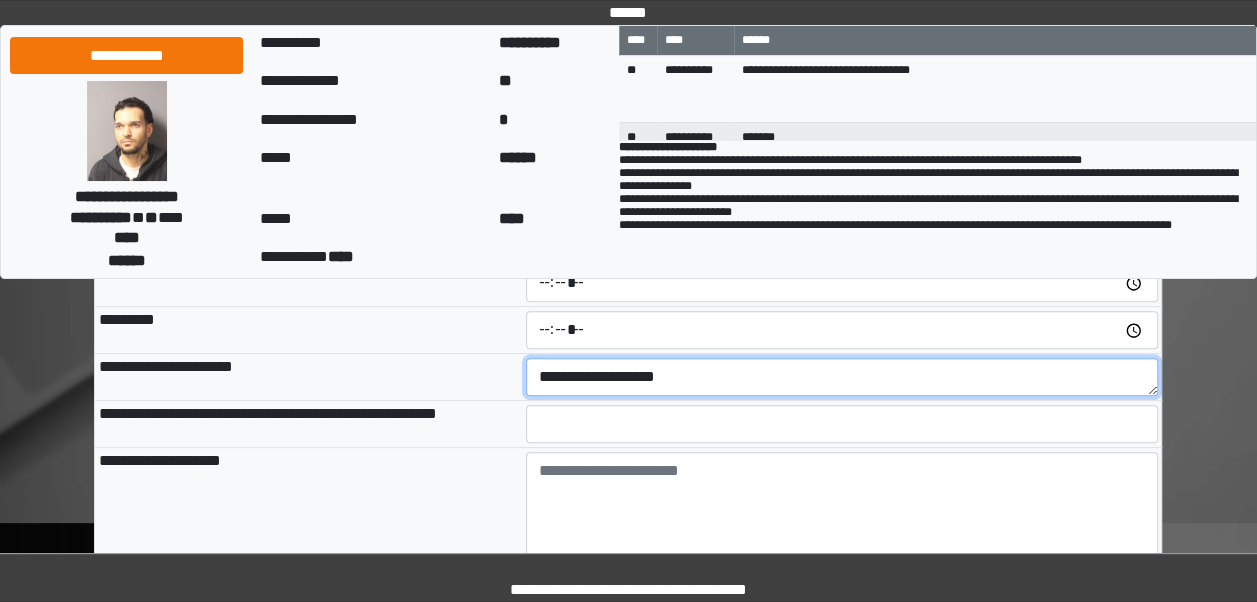 type on "**********" 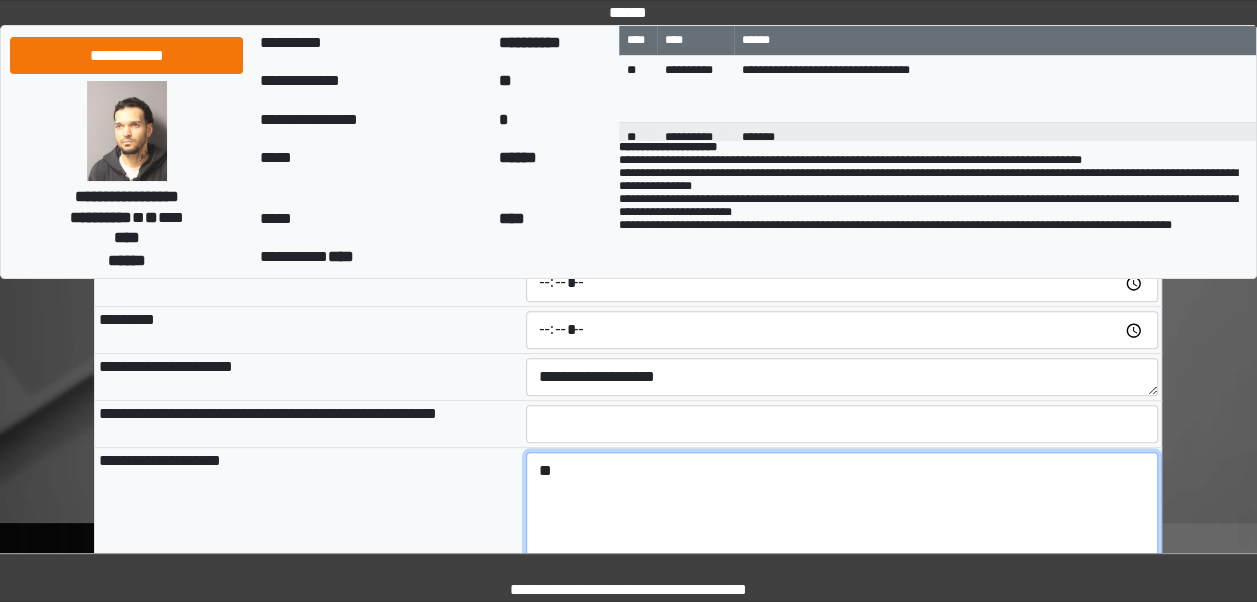 type on "*" 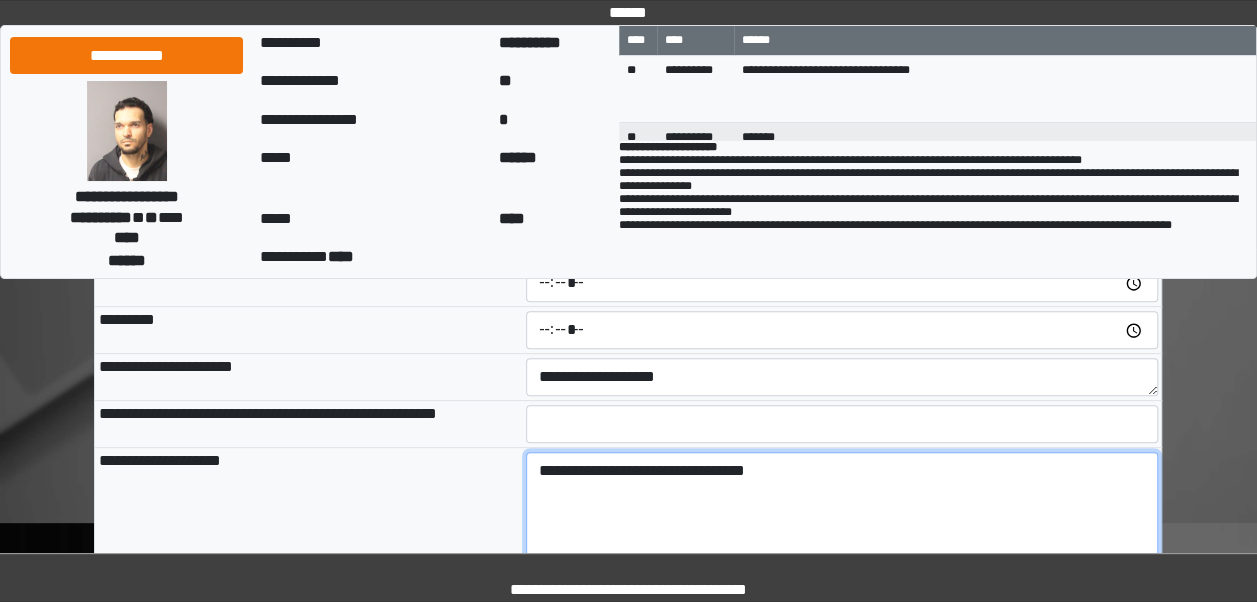 click on "**********" at bounding box center (842, 507) 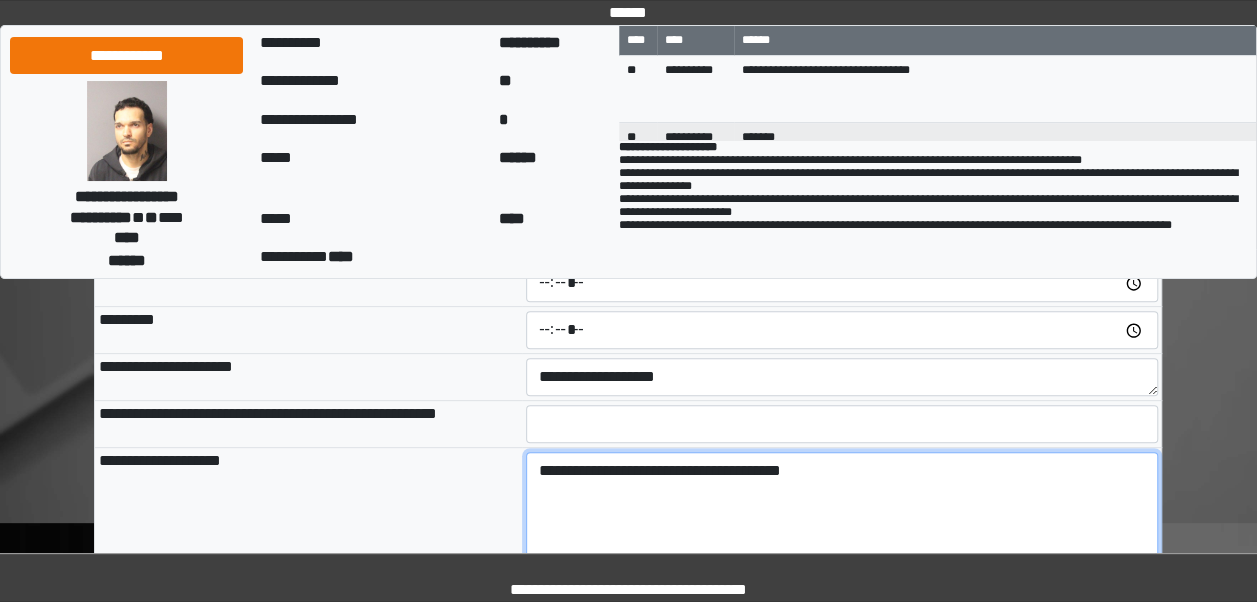 click on "**********" at bounding box center [842, 507] 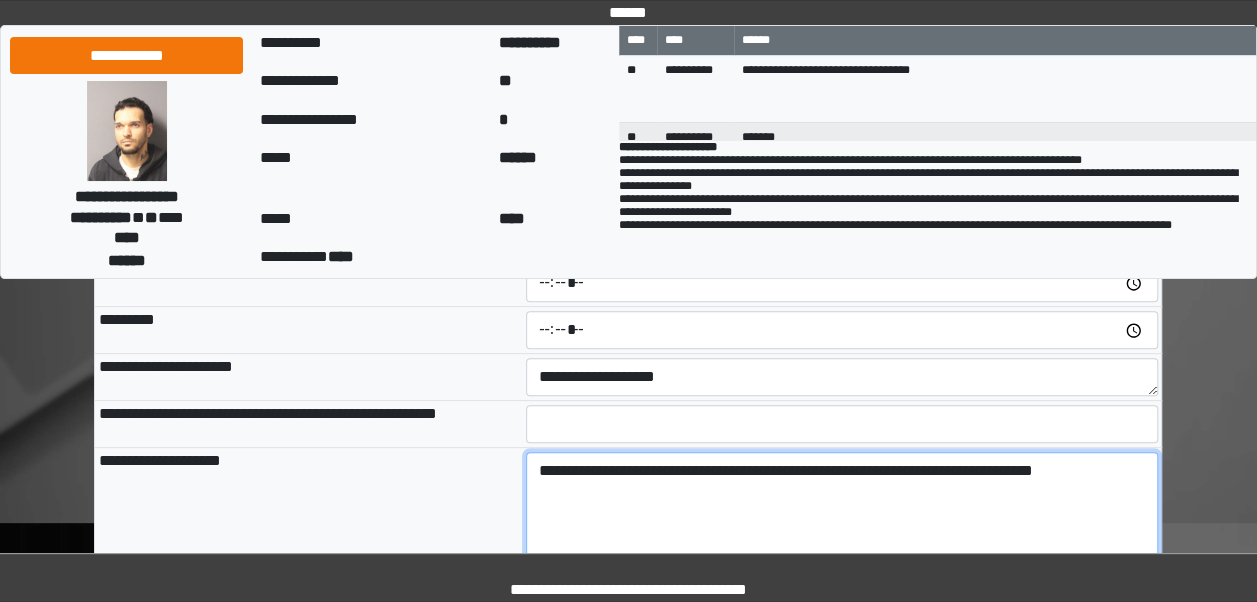 click on "**********" at bounding box center (842, 507) 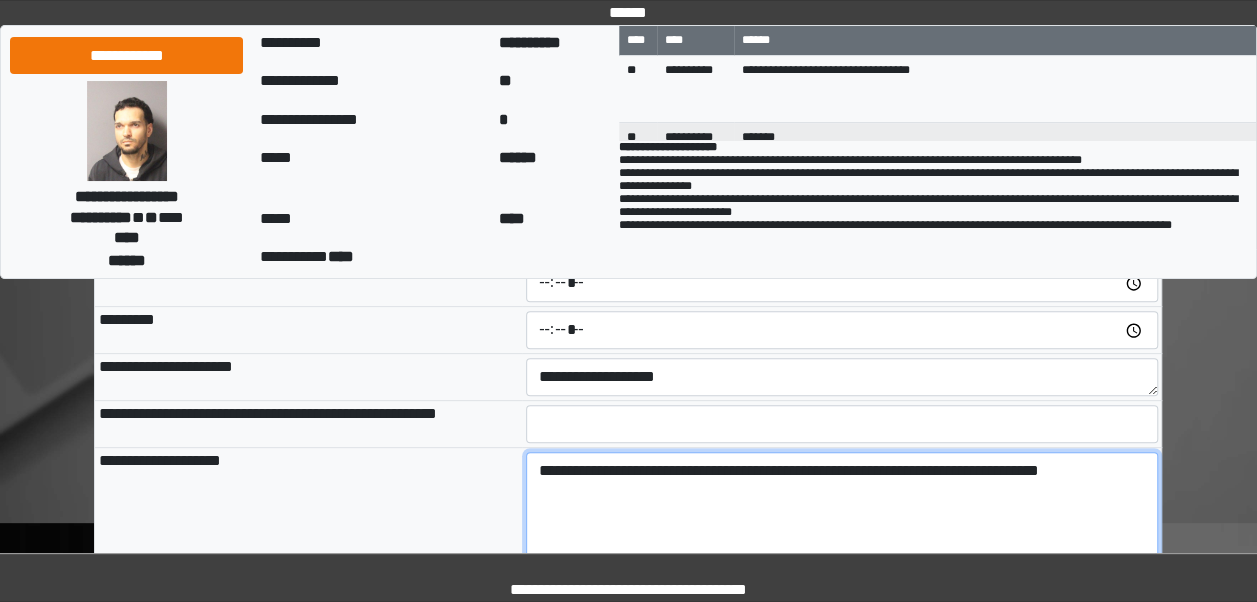 click on "**********" at bounding box center [842, 507] 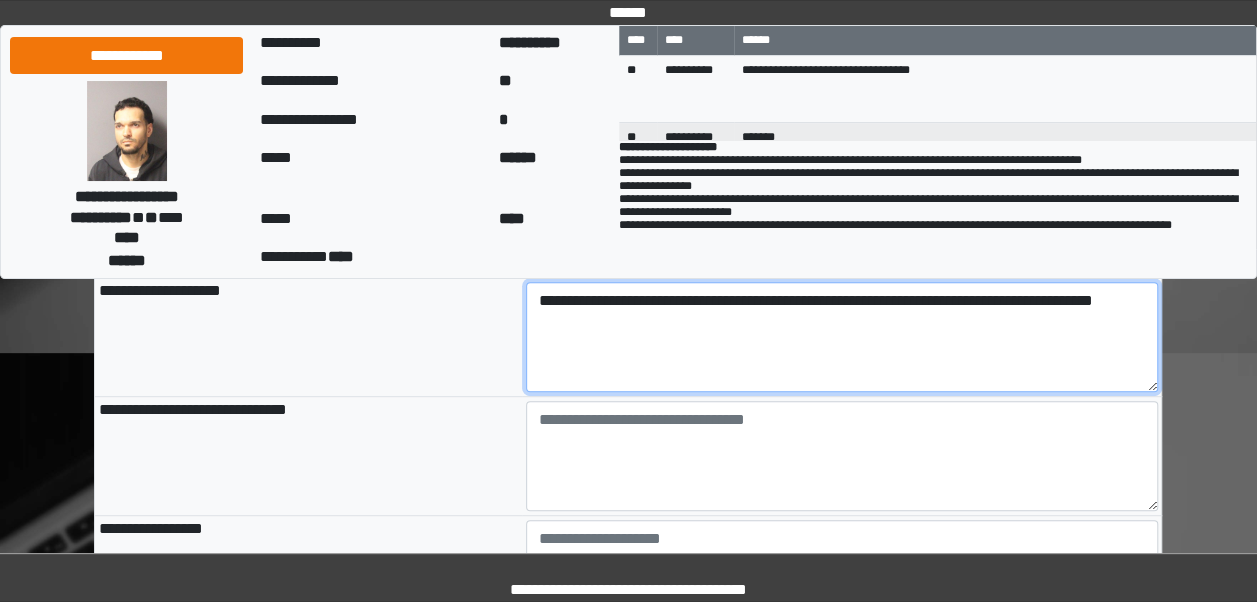 scroll, scrollTop: 350, scrollLeft: 0, axis: vertical 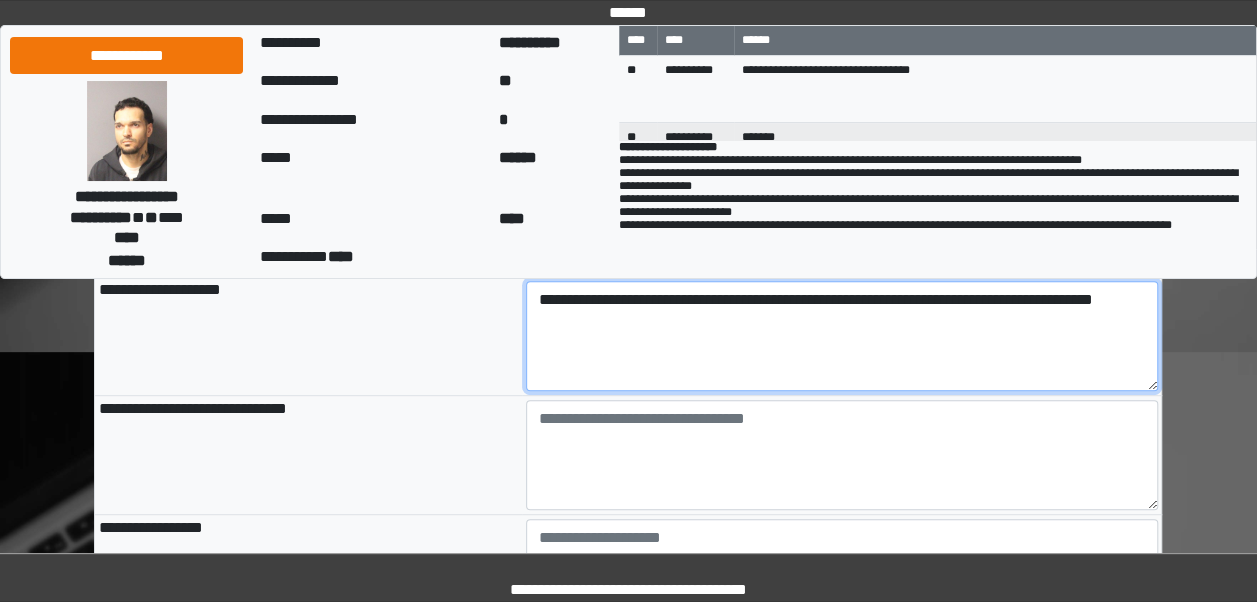 type on "**********" 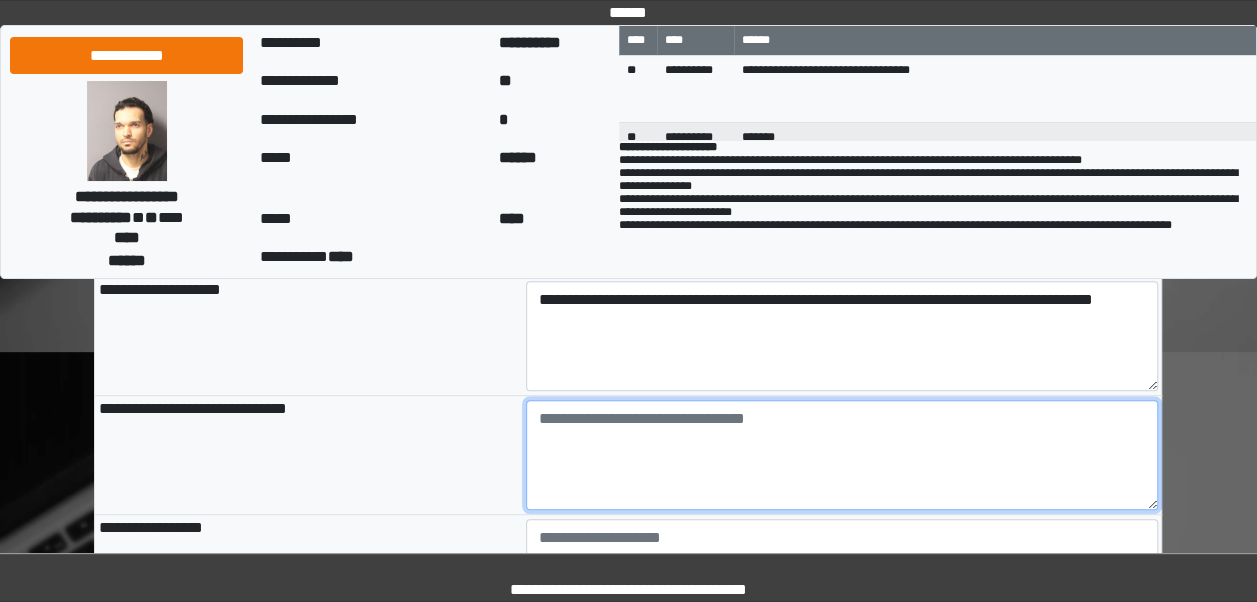 click at bounding box center [842, 455] 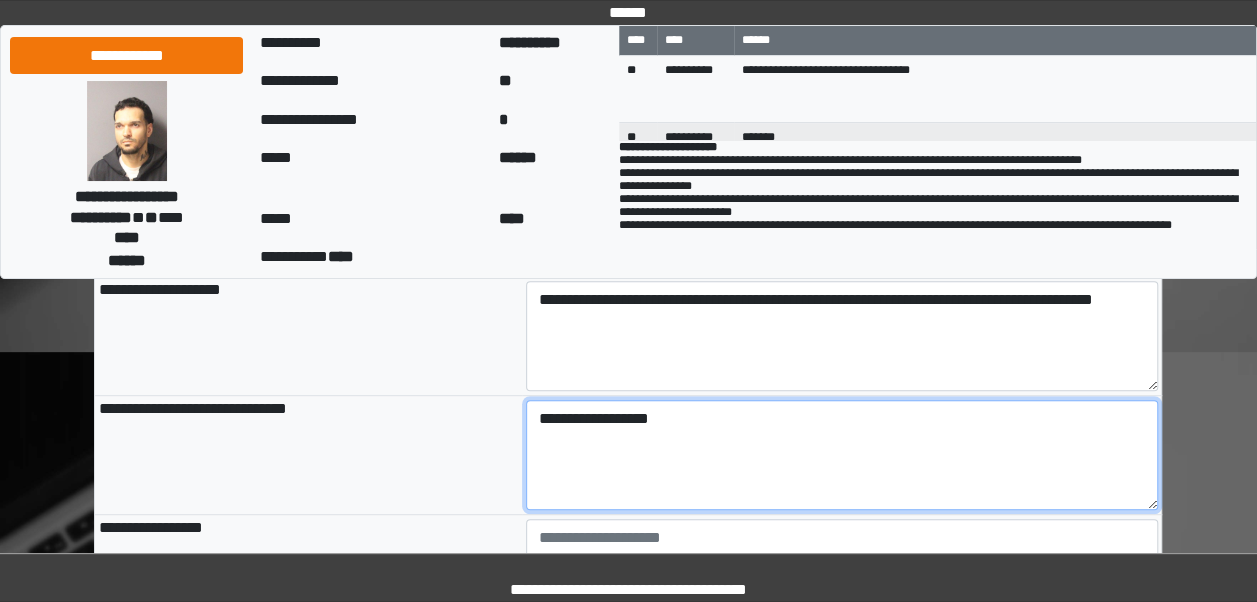 click on "**********" at bounding box center (842, 455) 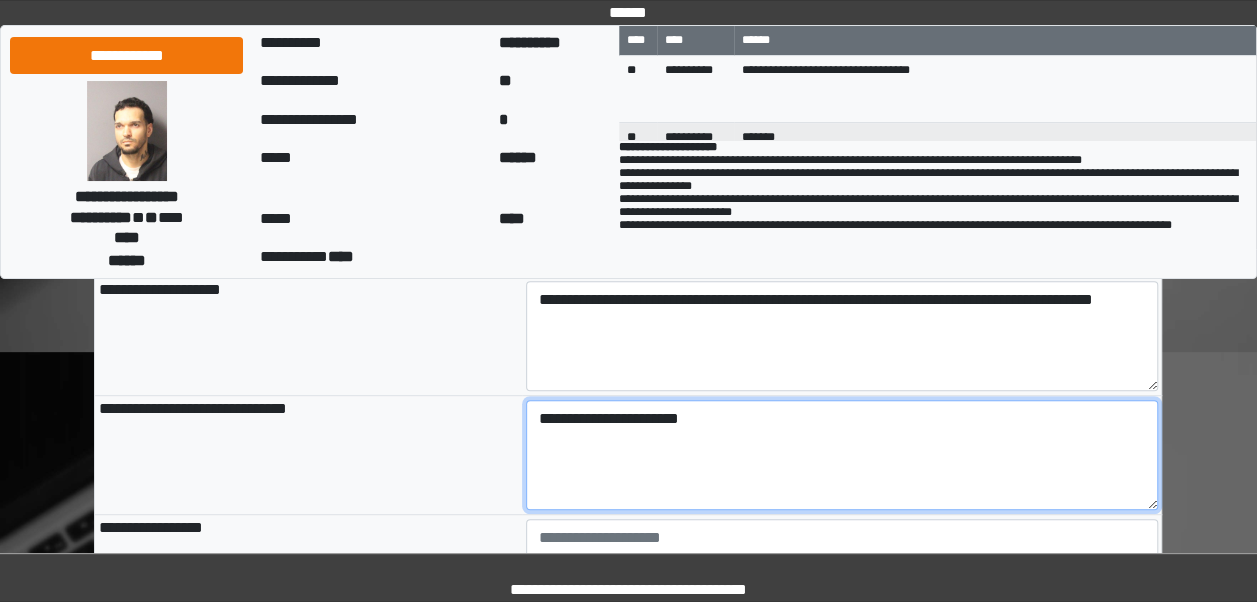 scroll, scrollTop: 429, scrollLeft: 0, axis: vertical 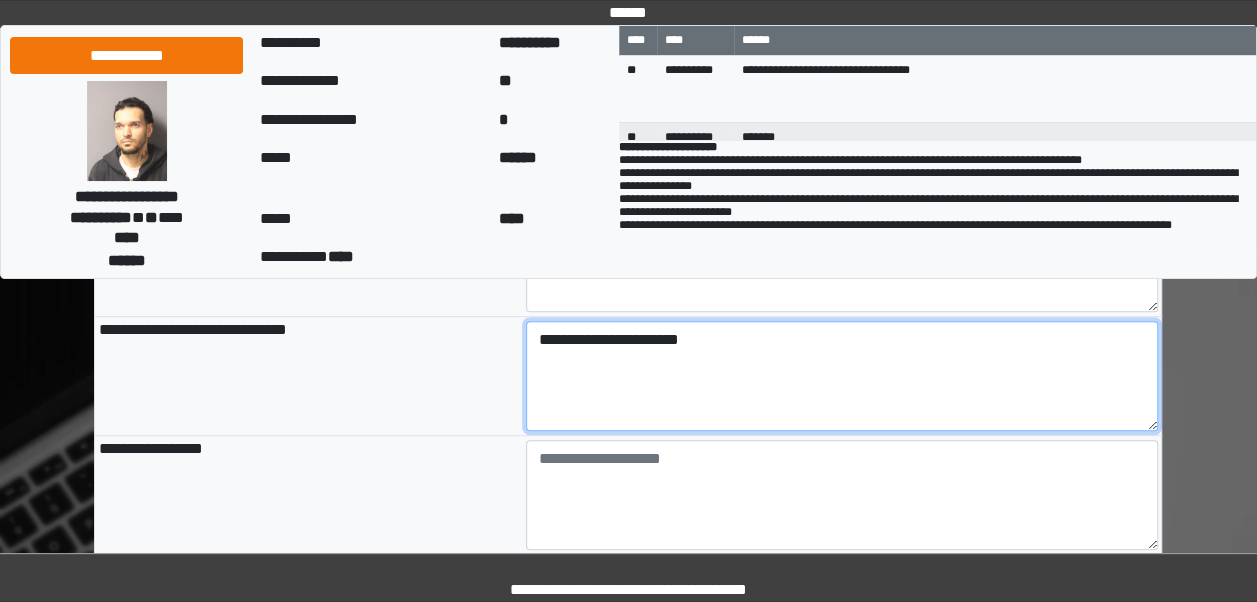 type on "**********" 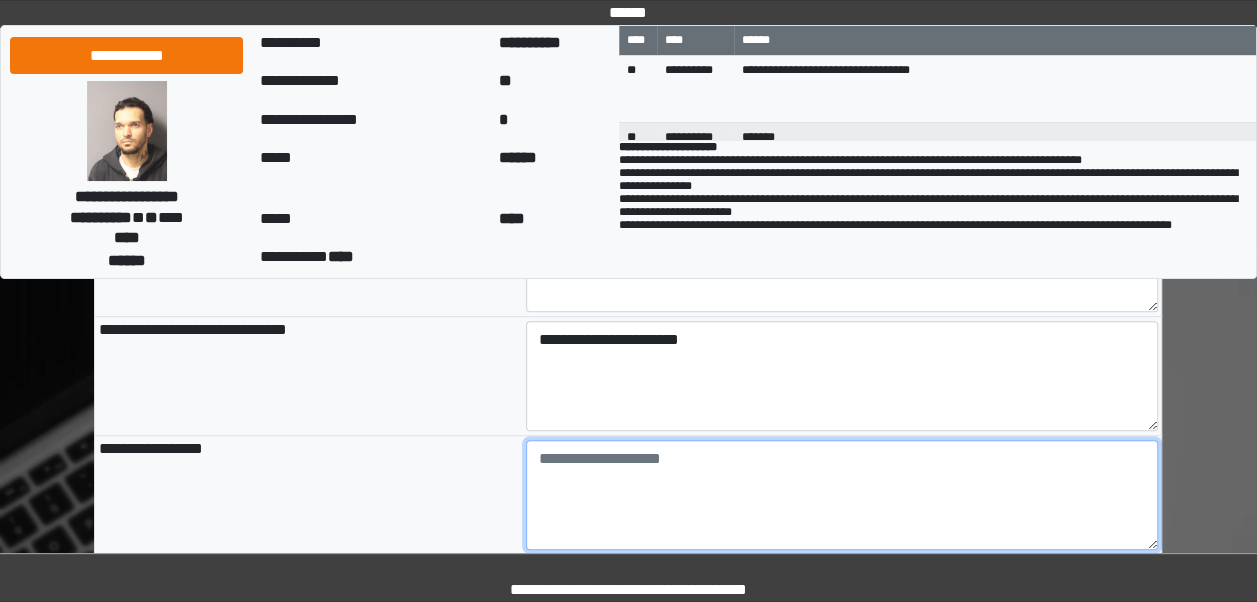 click at bounding box center [842, 495] 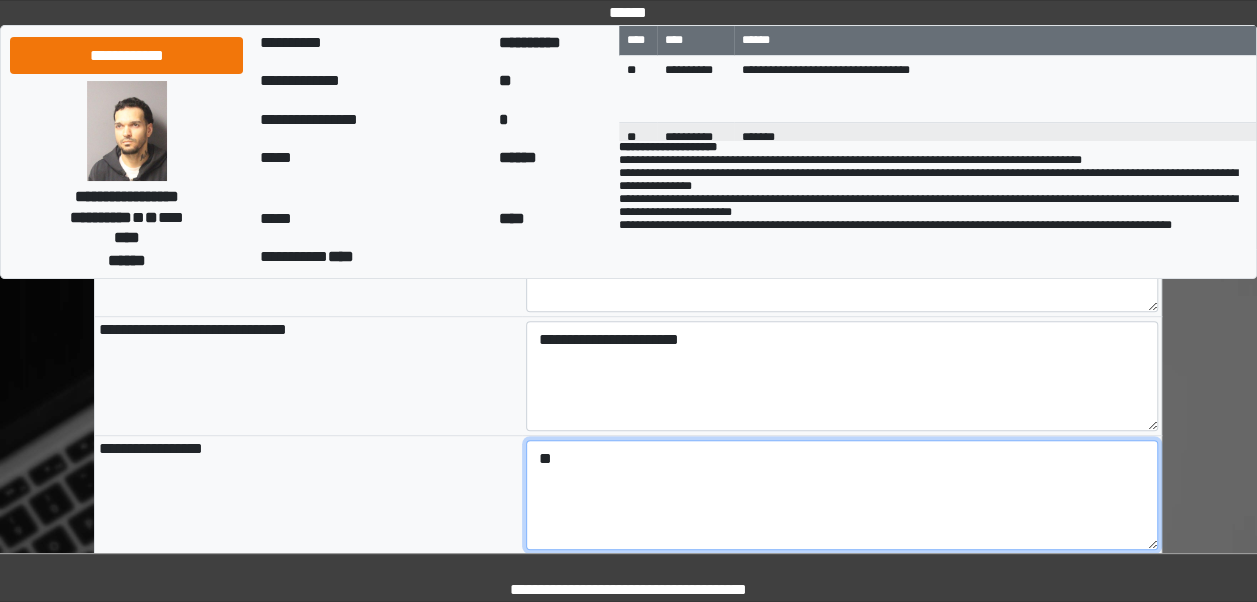 type on "*" 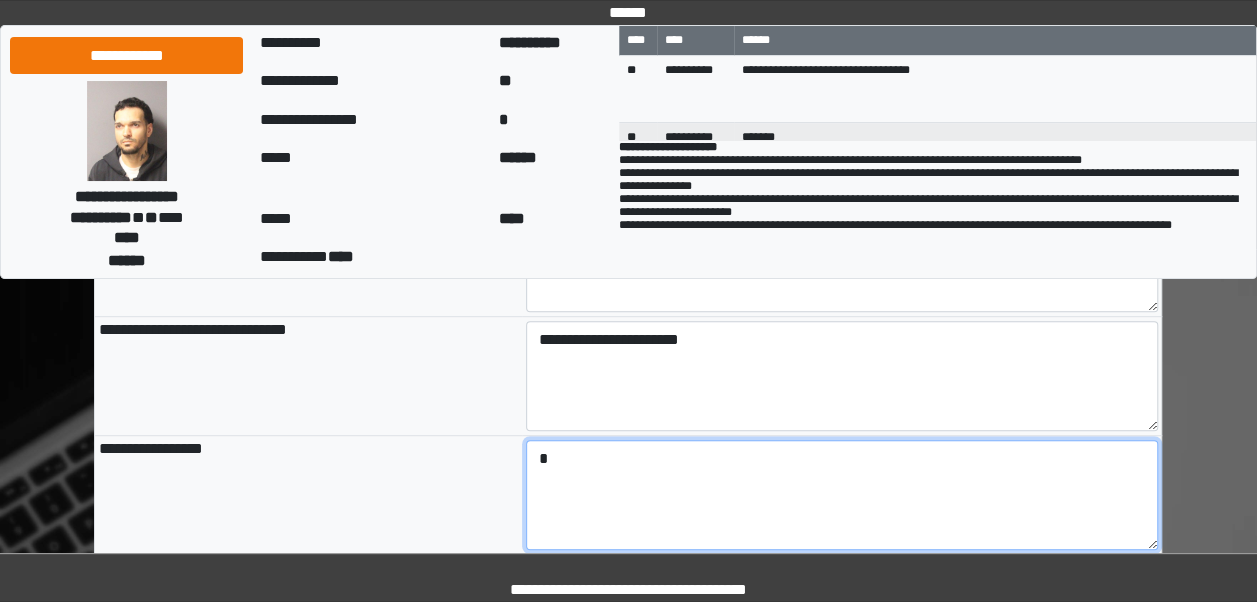 type 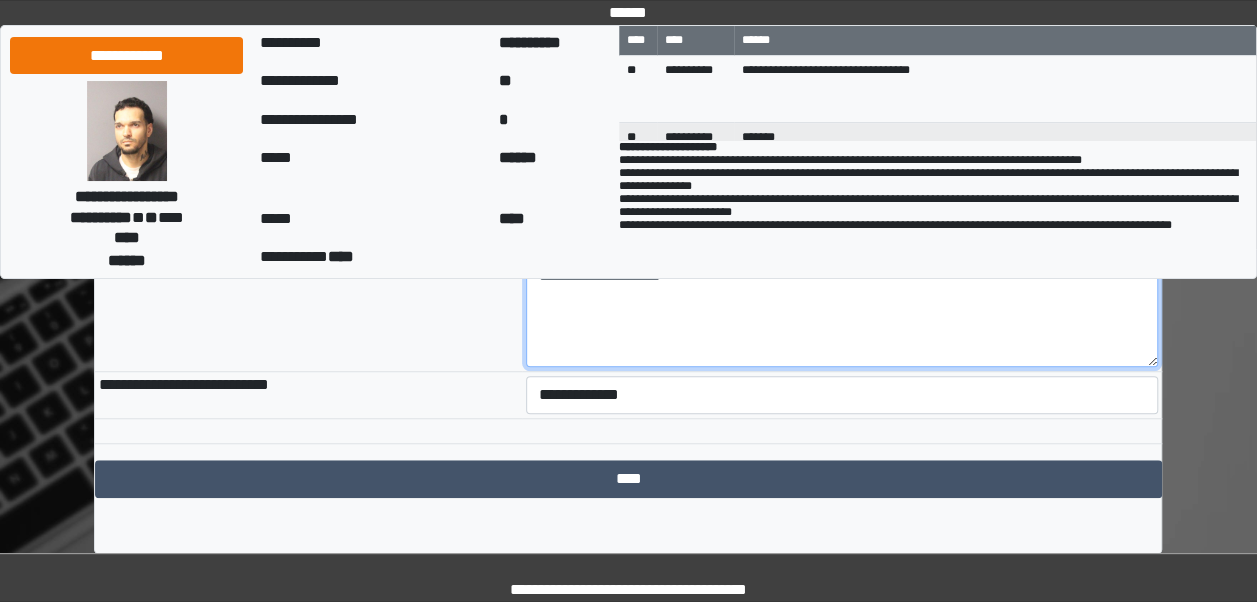 scroll, scrollTop: 614, scrollLeft: 0, axis: vertical 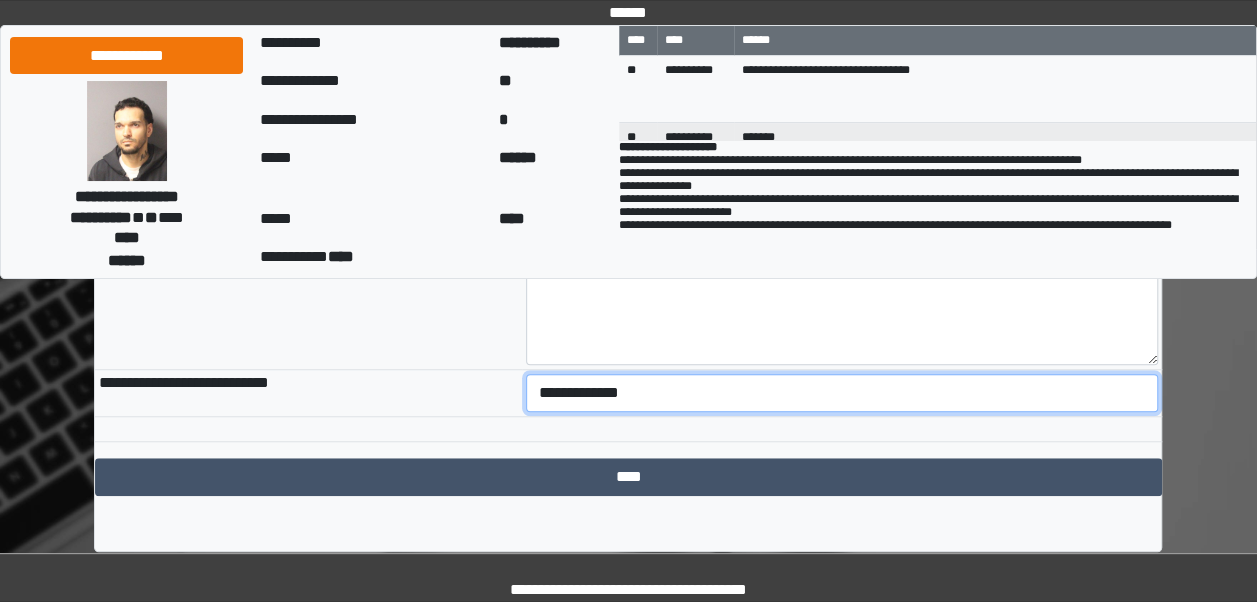 click on "**********" at bounding box center (842, 393) 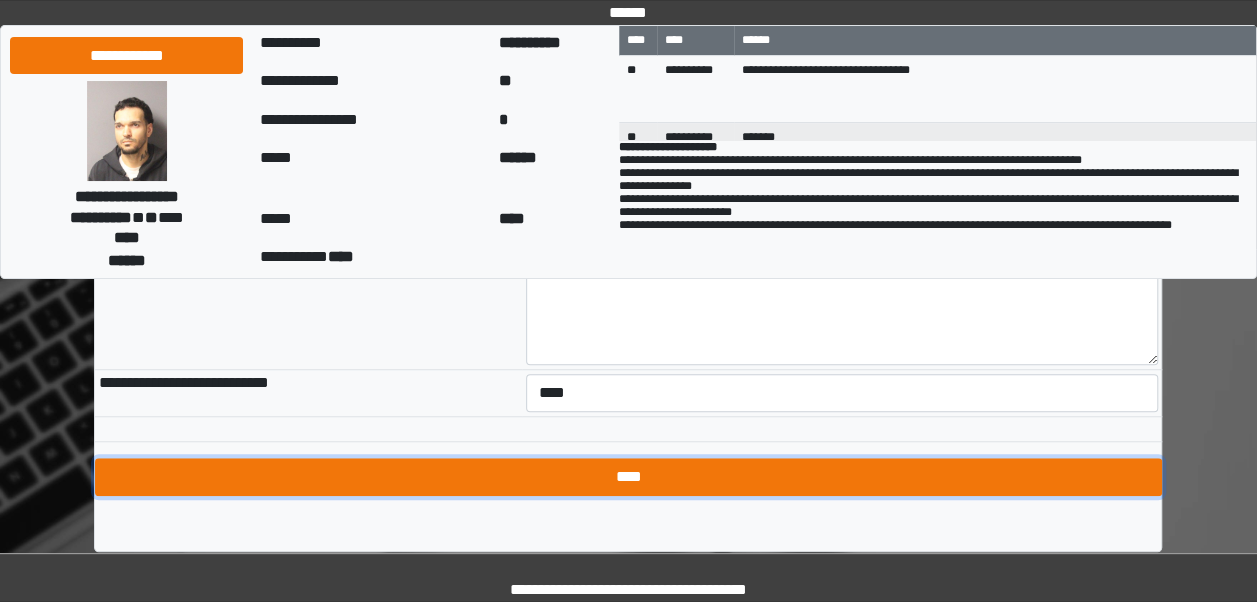 click on "****" at bounding box center (628, 477) 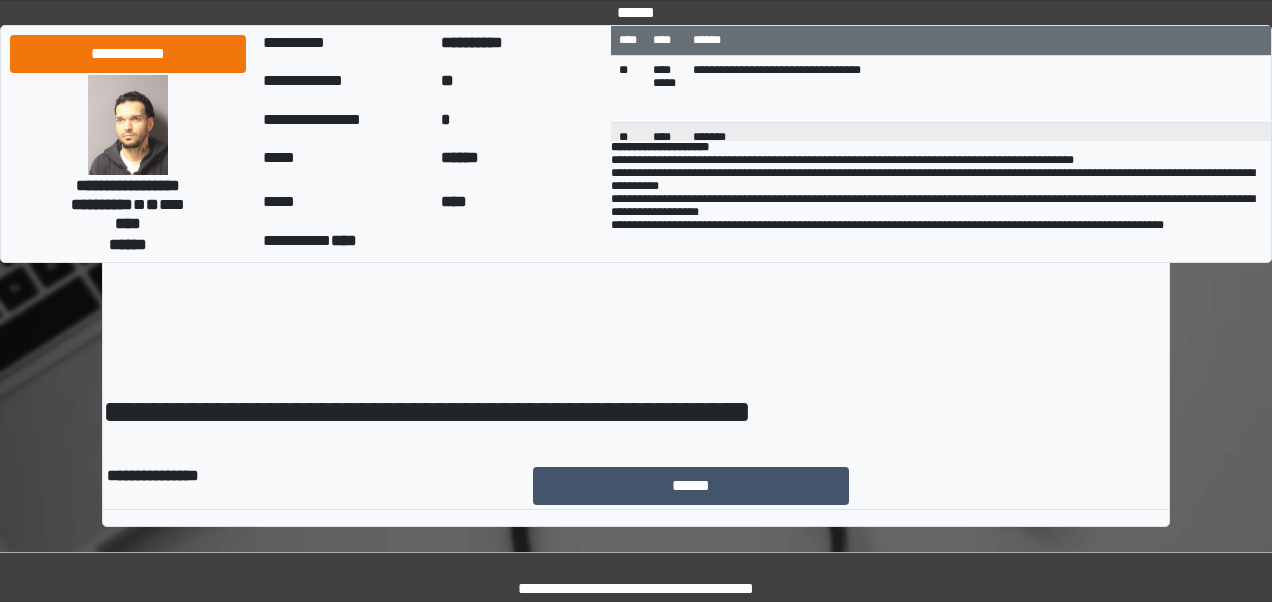 scroll, scrollTop: 0, scrollLeft: 0, axis: both 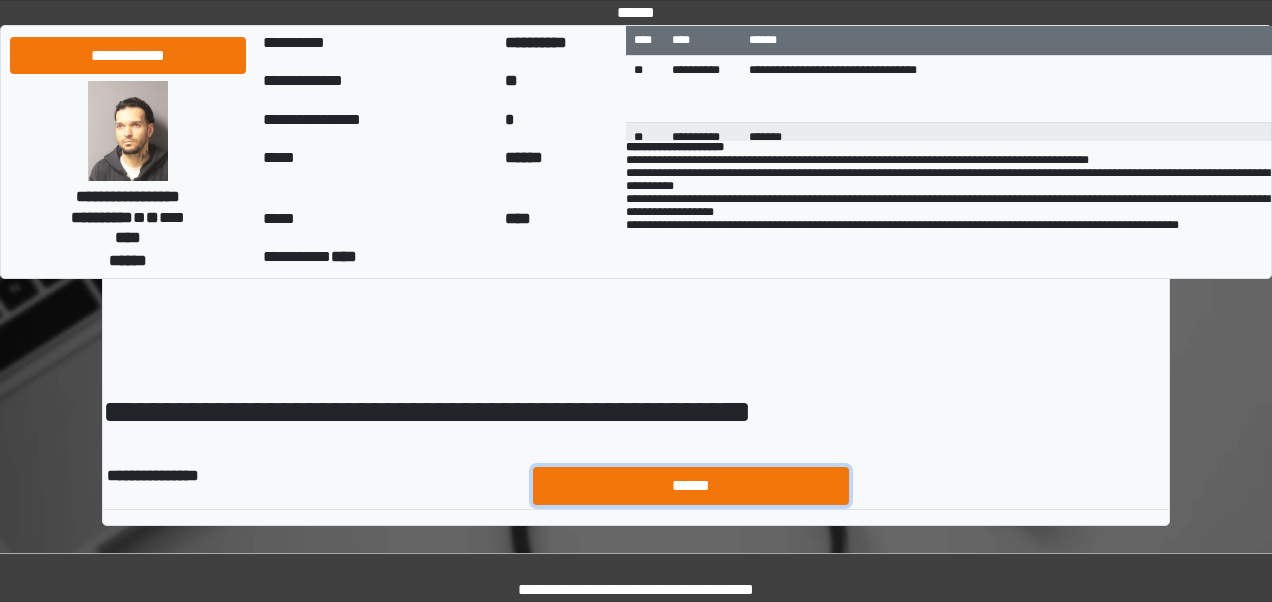 click on "******" at bounding box center (691, 485) 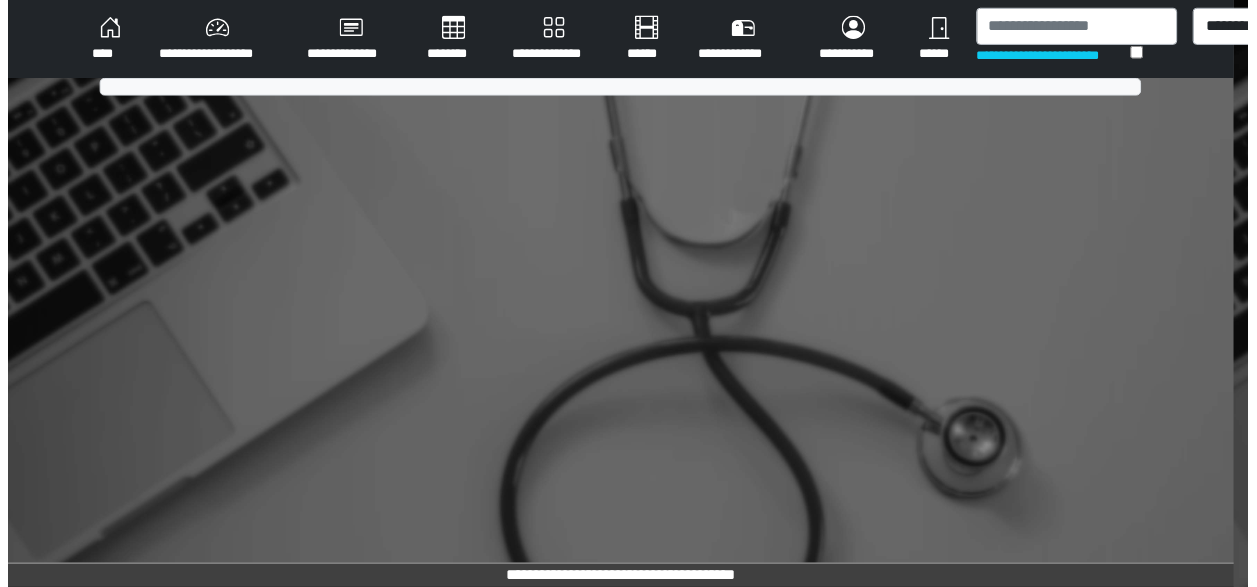 scroll, scrollTop: 0, scrollLeft: 0, axis: both 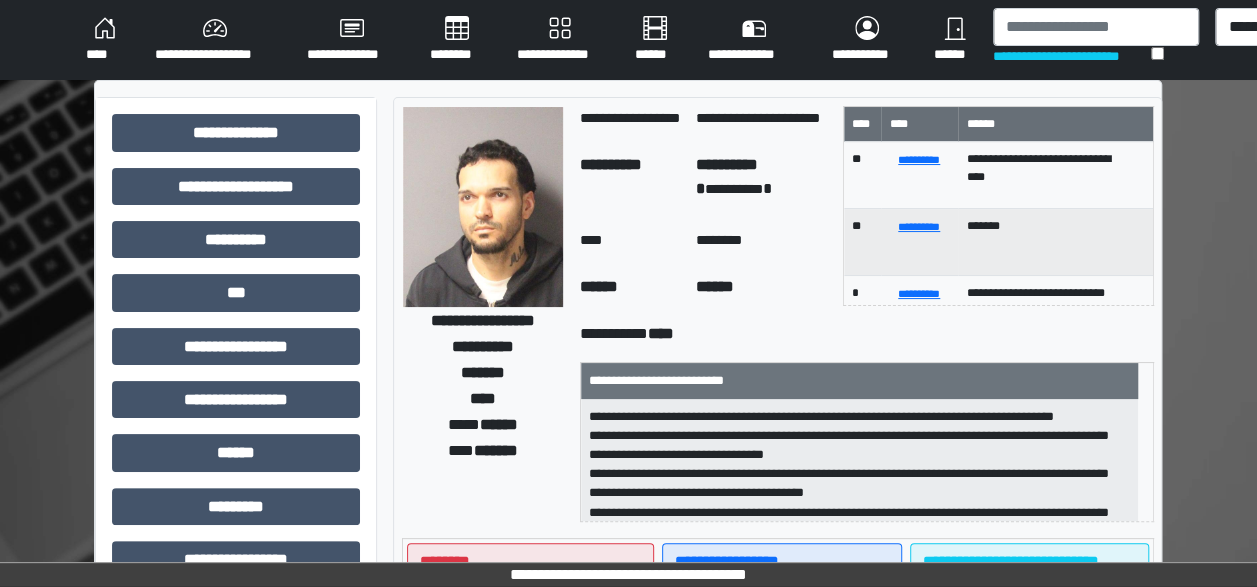 click on "******" at bounding box center (955, 40) 